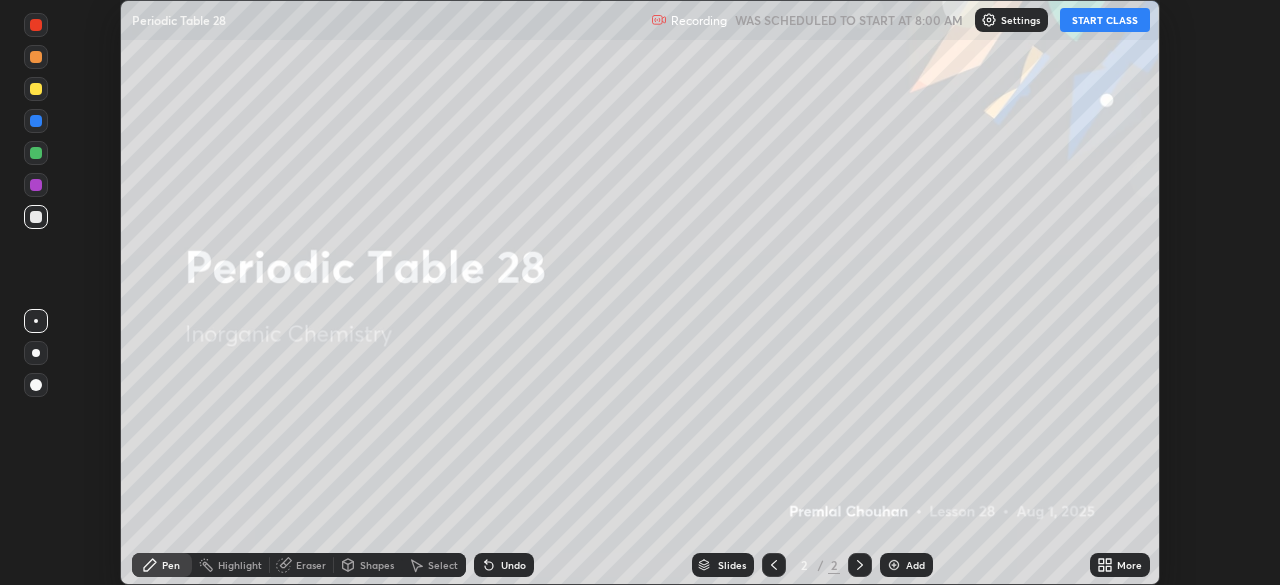 scroll, scrollTop: 0, scrollLeft: 0, axis: both 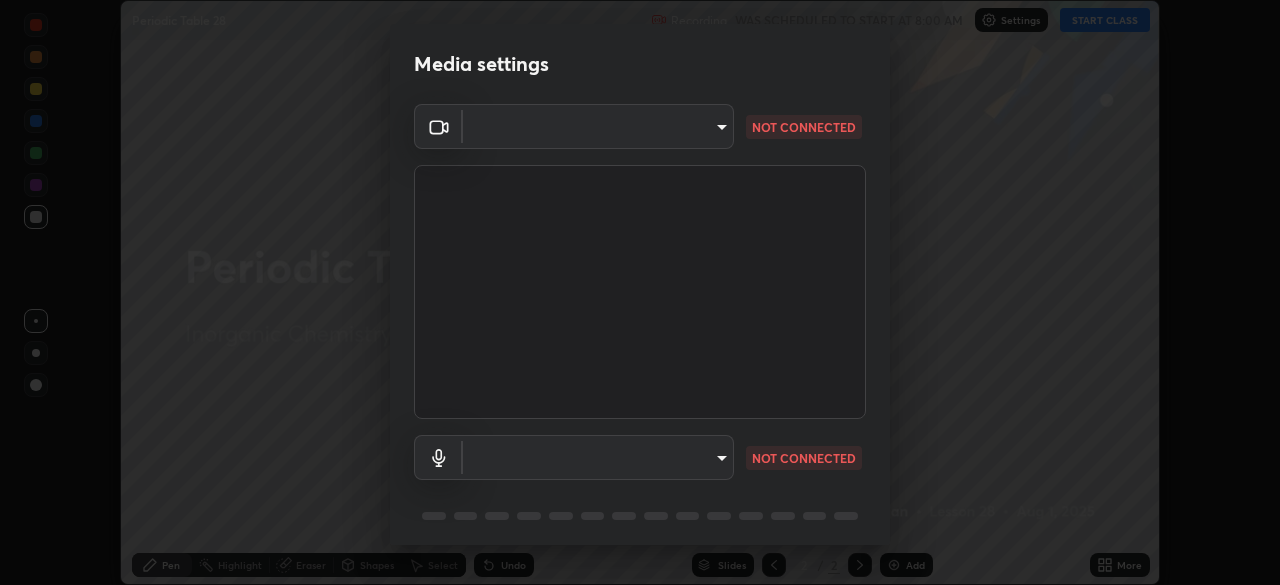 type on "[HASH]" 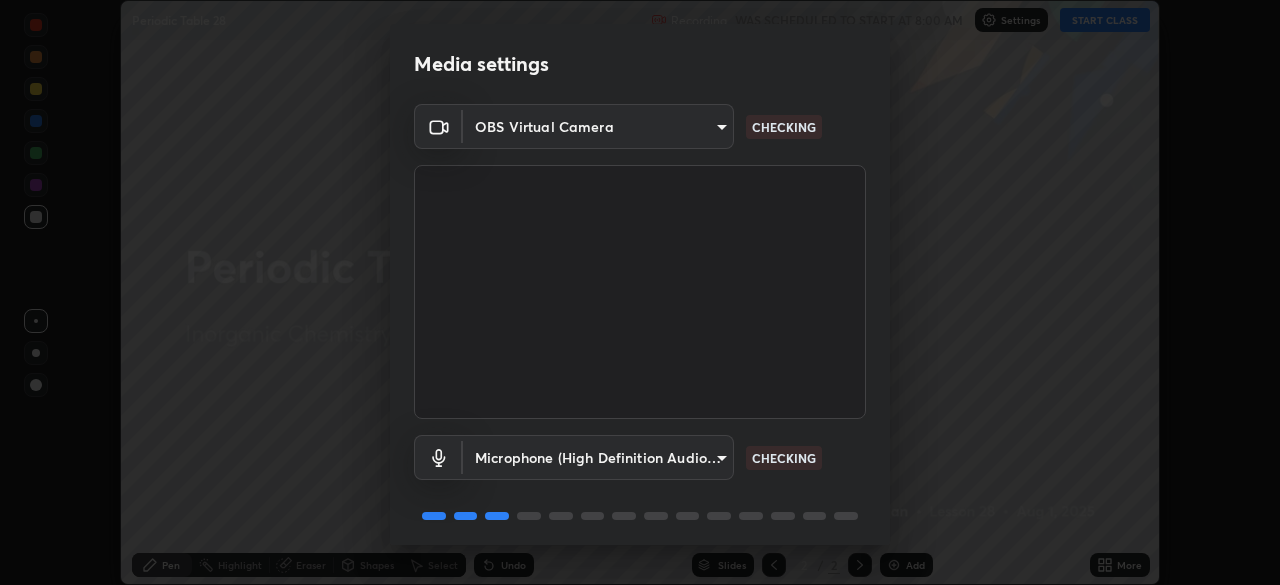 click on "Erase all Periodic Table 28 Recording WAS SCHEDULED TO START AT  8:00 AM Settings START CLASS Setting up your live class Unacademy team wishes you a very happy birthday! May you have a wonderful year ahead Periodic Table 28 • L28 of Inorganic Chemistry [PERSON] Pen Highlight Eraser Shapes Select Undo Slides 2 / 2 Add More No doubts shared Encourage your learners to ask a doubt for better clarity Report an issue Reason for reporting Buffering Chat not working Audio - Video sync issue Educator video quality low ​ Attach an image Report Media settings OBS Virtual Camera [HASH] CHECKING Microphone (High Definition Audio Device) [HASH] CHECKING 1 / 5 Next" at bounding box center [640, 292] 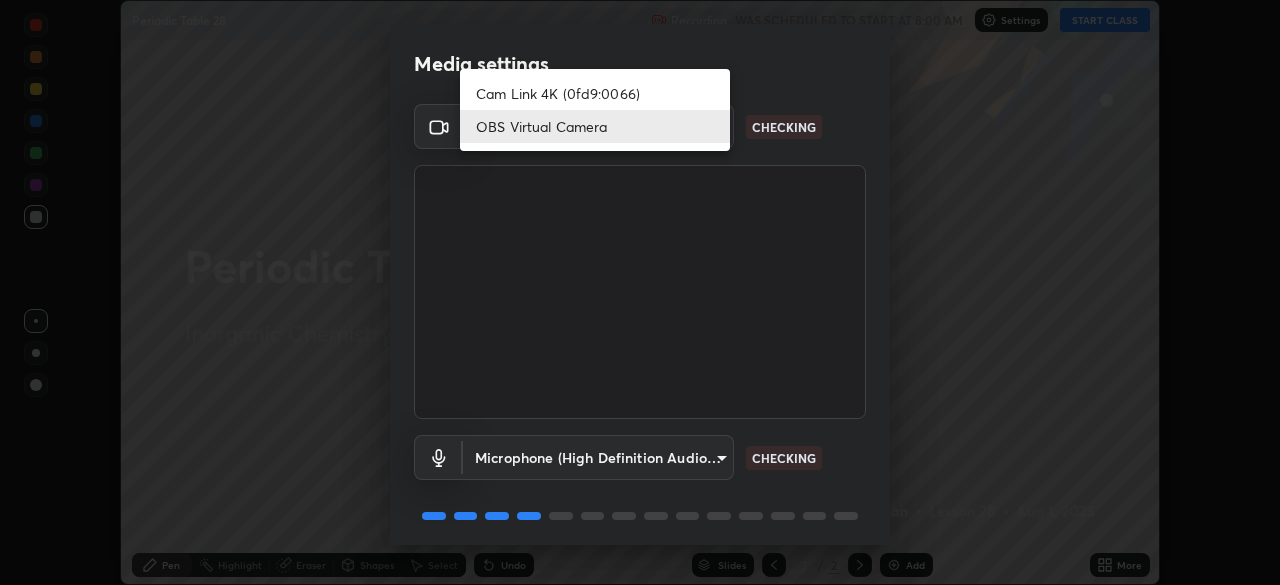 click on "Cam Link 4K (0fd9:0066)" at bounding box center [595, 93] 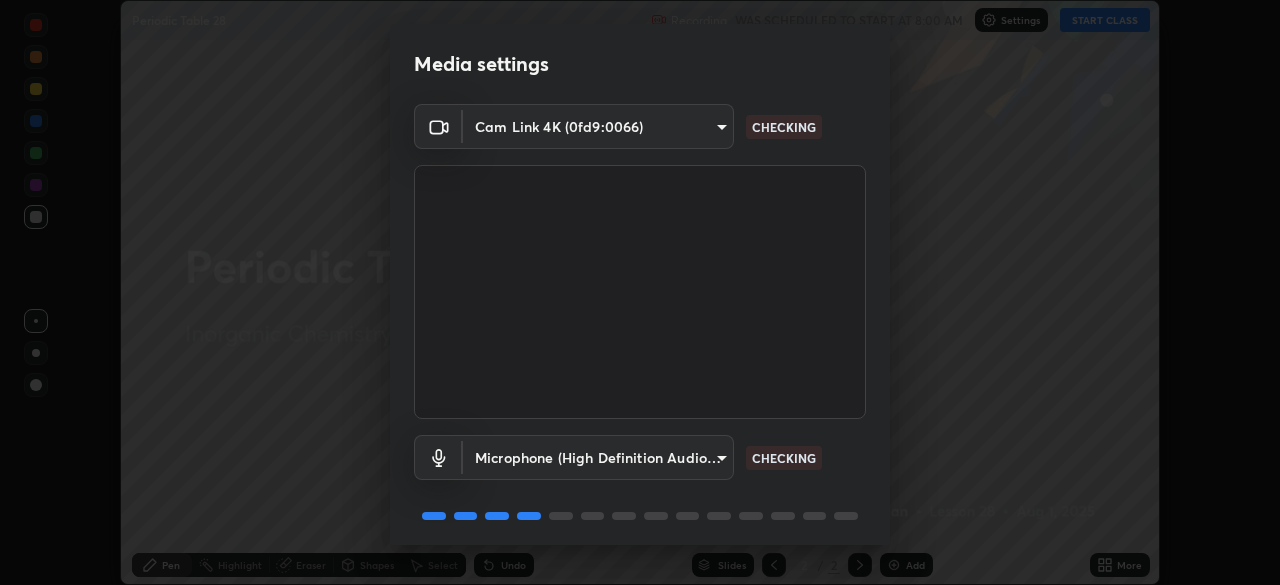 type on "0027d880a7963b517085937af56b29aa5f40e4e38db0b01c1037129a09c40036" 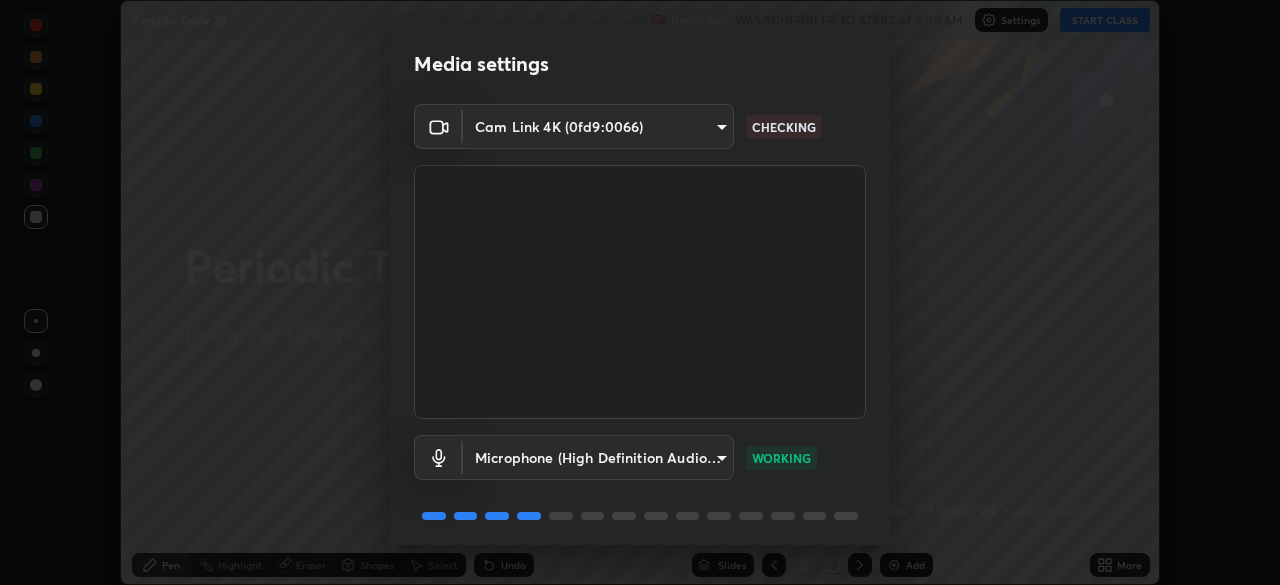 scroll, scrollTop: 71, scrollLeft: 0, axis: vertical 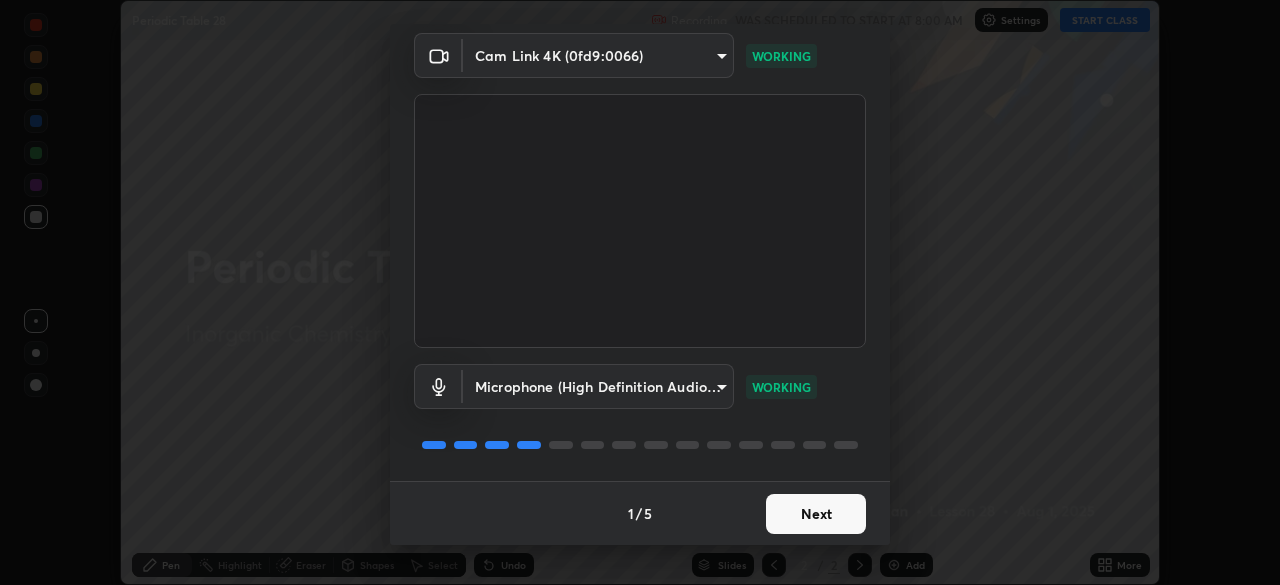 click on "Next" at bounding box center [816, 514] 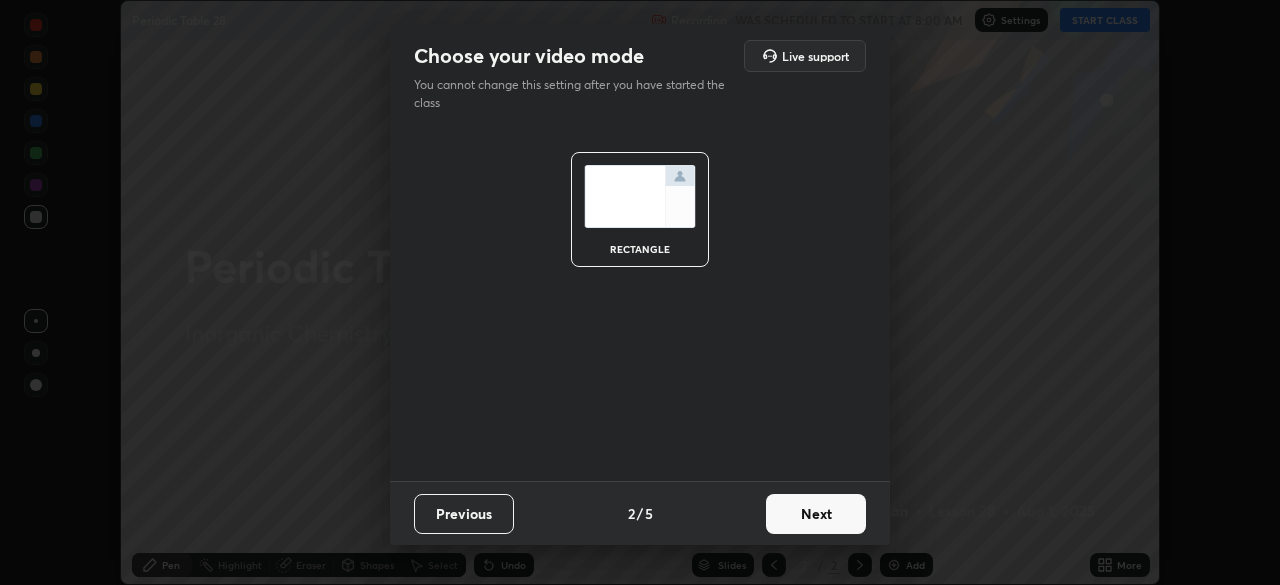 click on "Next" at bounding box center [816, 514] 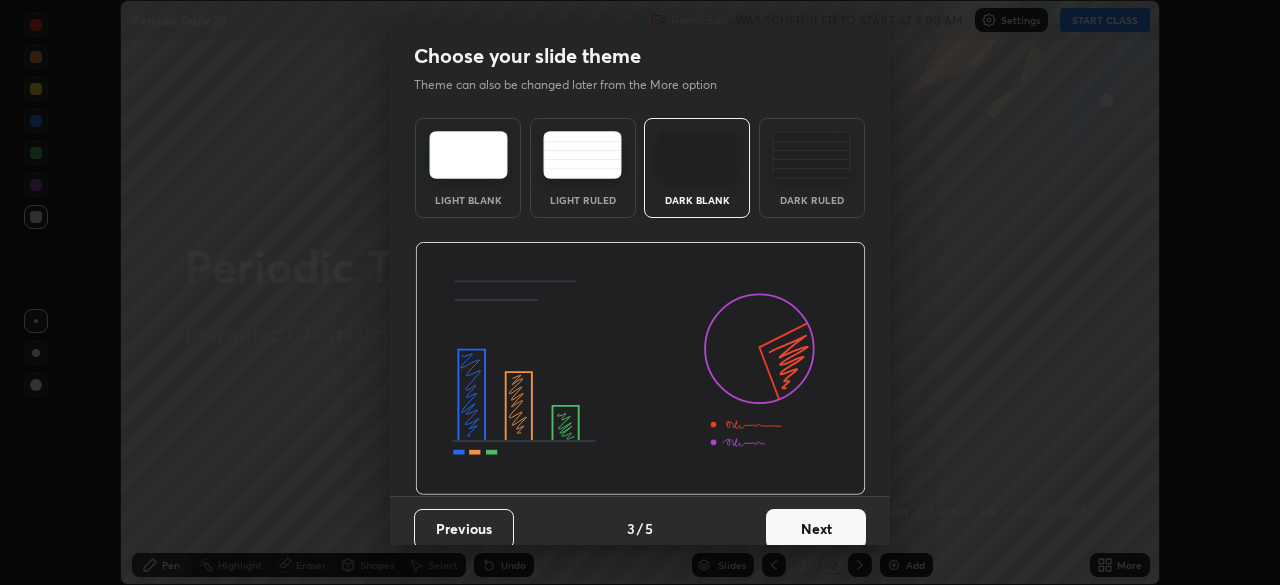 click on "Next" at bounding box center [816, 529] 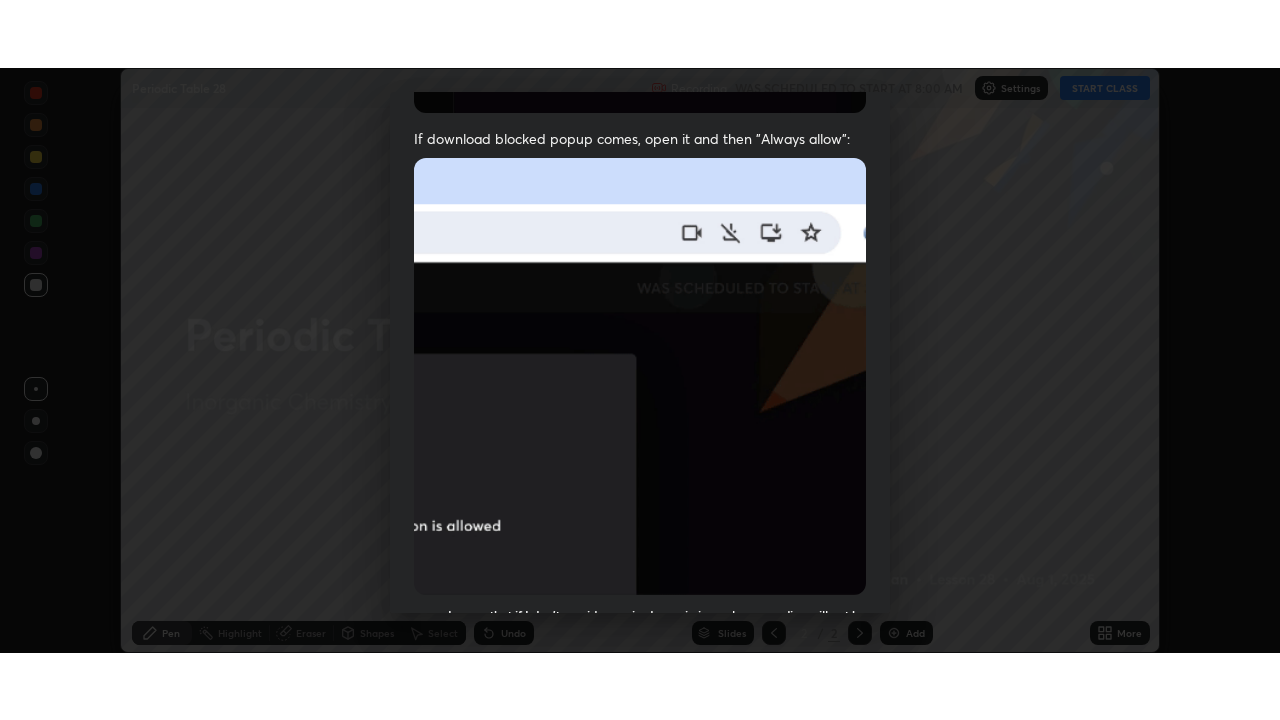 scroll, scrollTop: 479, scrollLeft: 0, axis: vertical 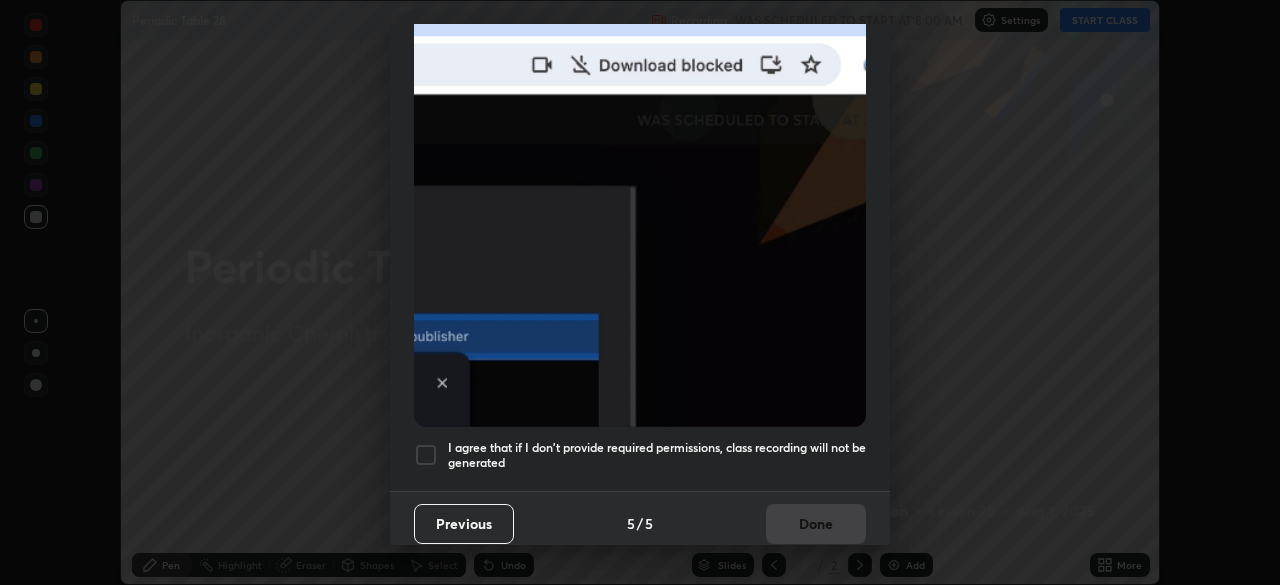 click at bounding box center [426, 455] 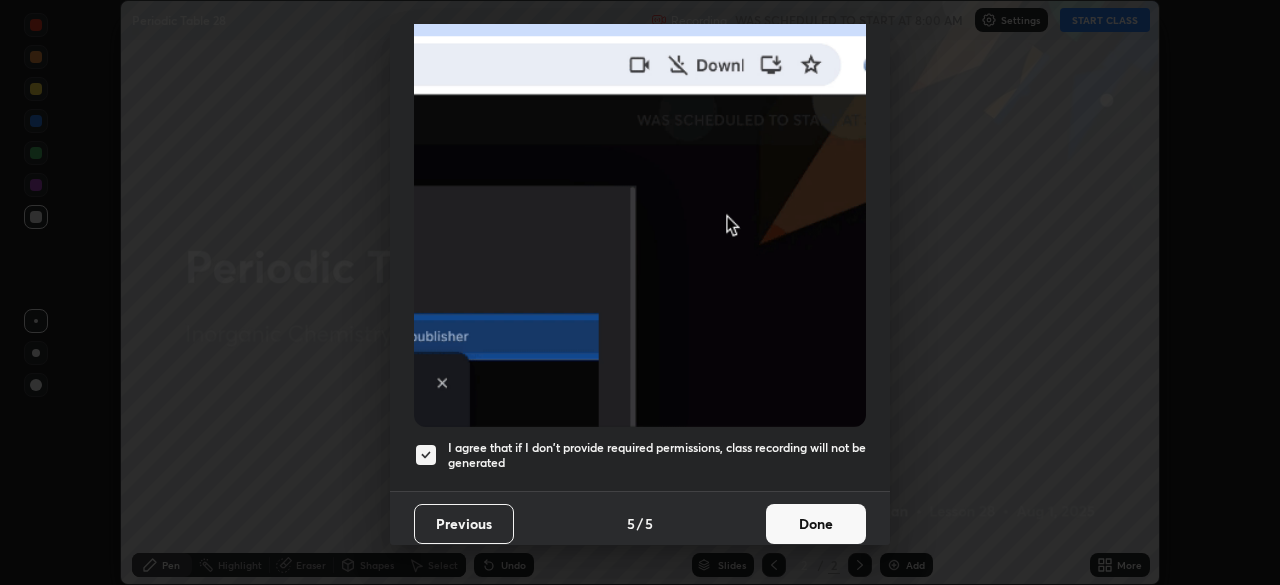 click on "Done" at bounding box center (816, 524) 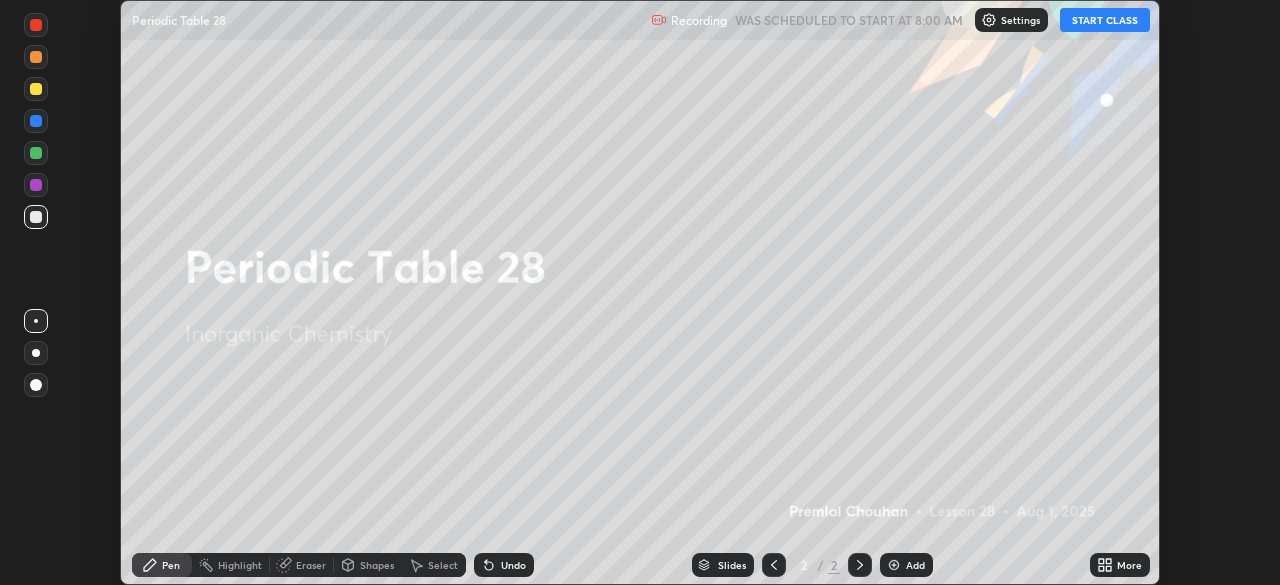 click on "START CLASS" at bounding box center [1105, 20] 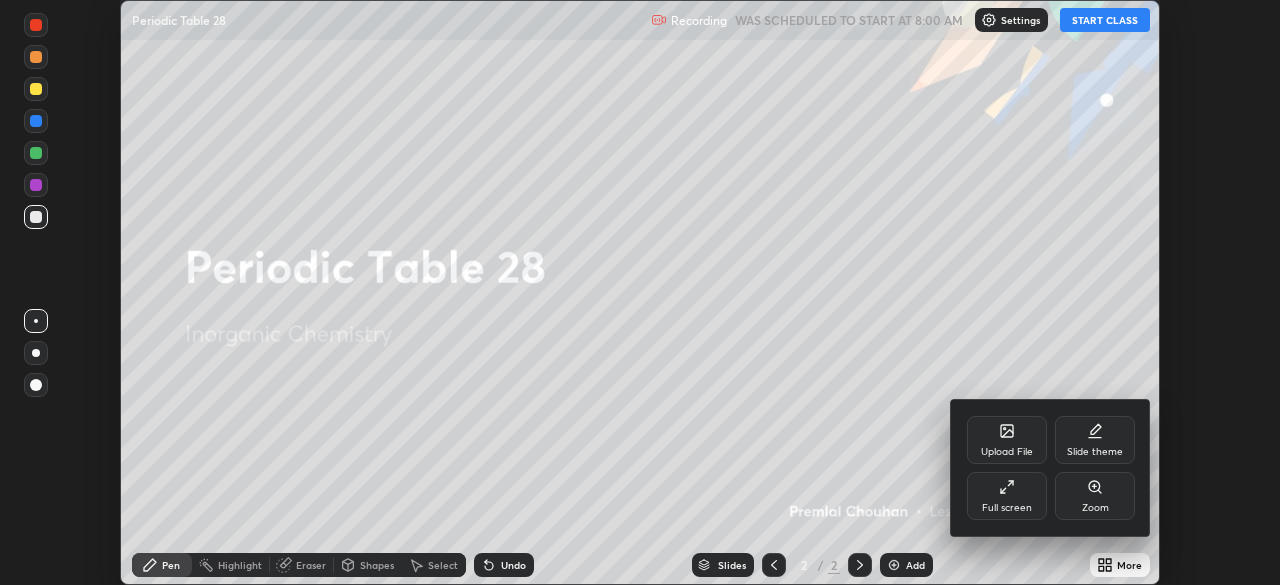 click on "Full screen" at bounding box center (1007, 508) 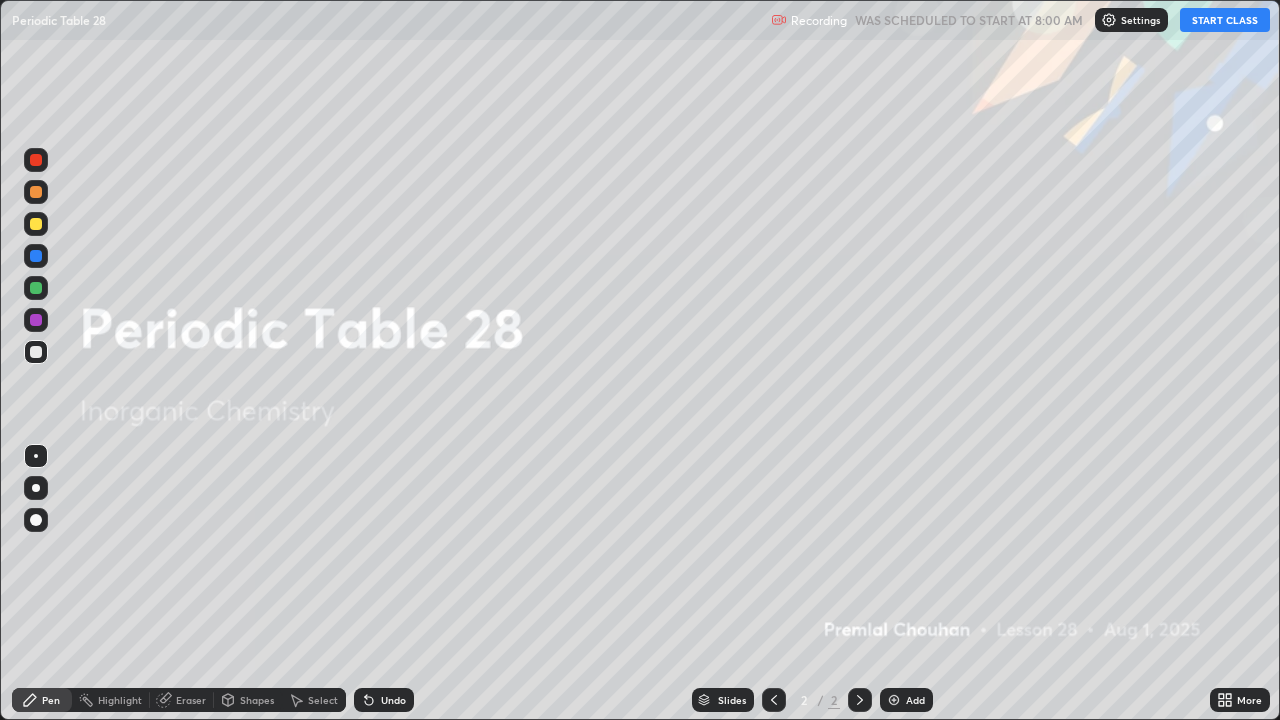 scroll, scrollTop: 99280, scrollLeft: 98720, axis: both 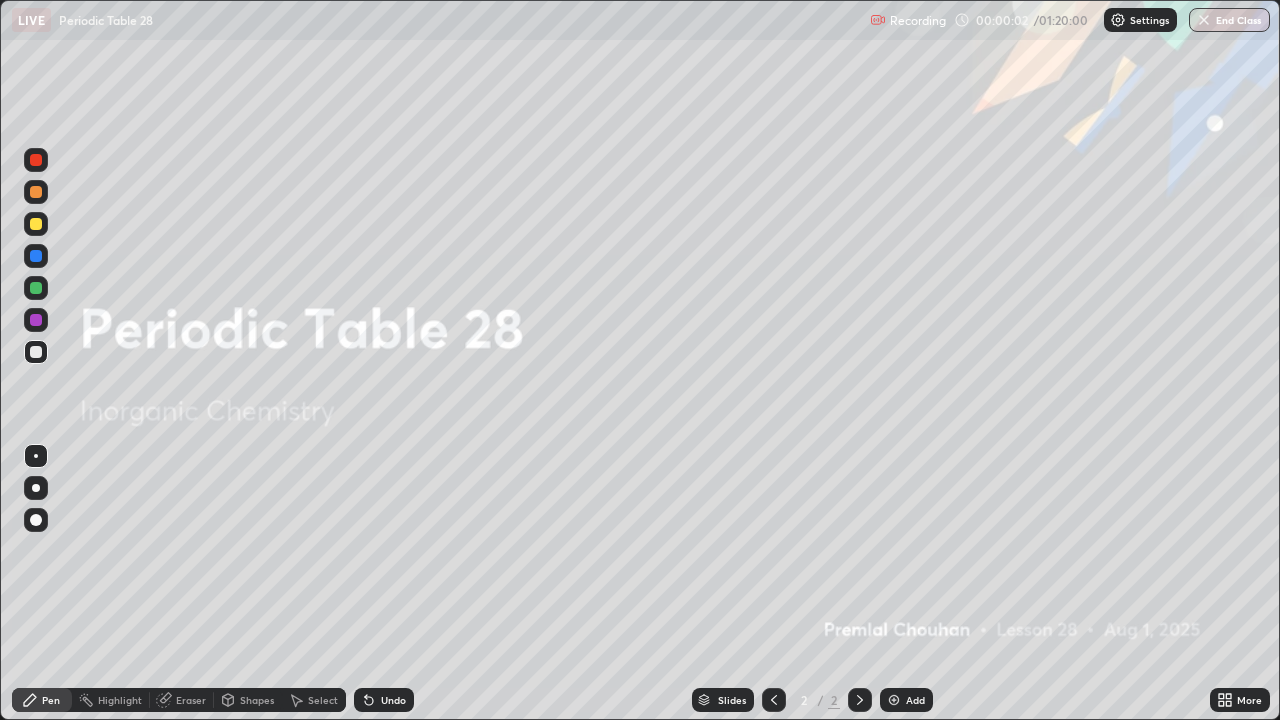 click at bounding box center (894, 700) 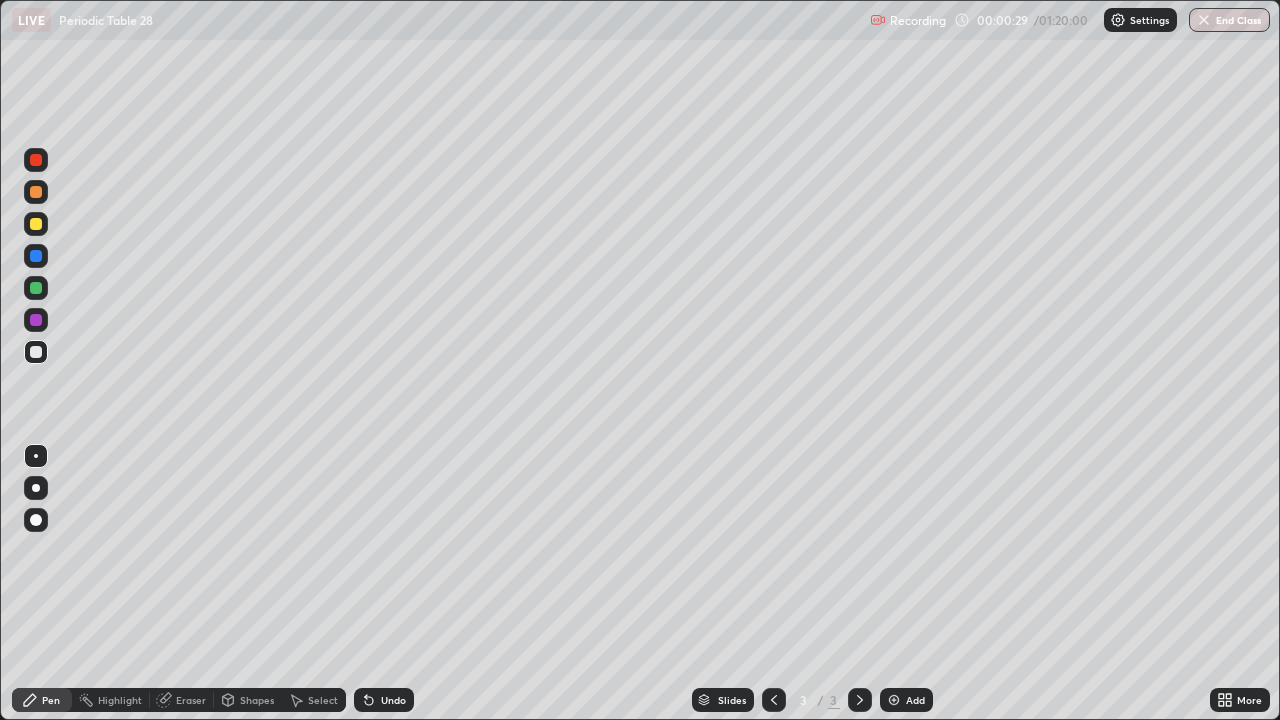 click at bounding box center [36, 192] 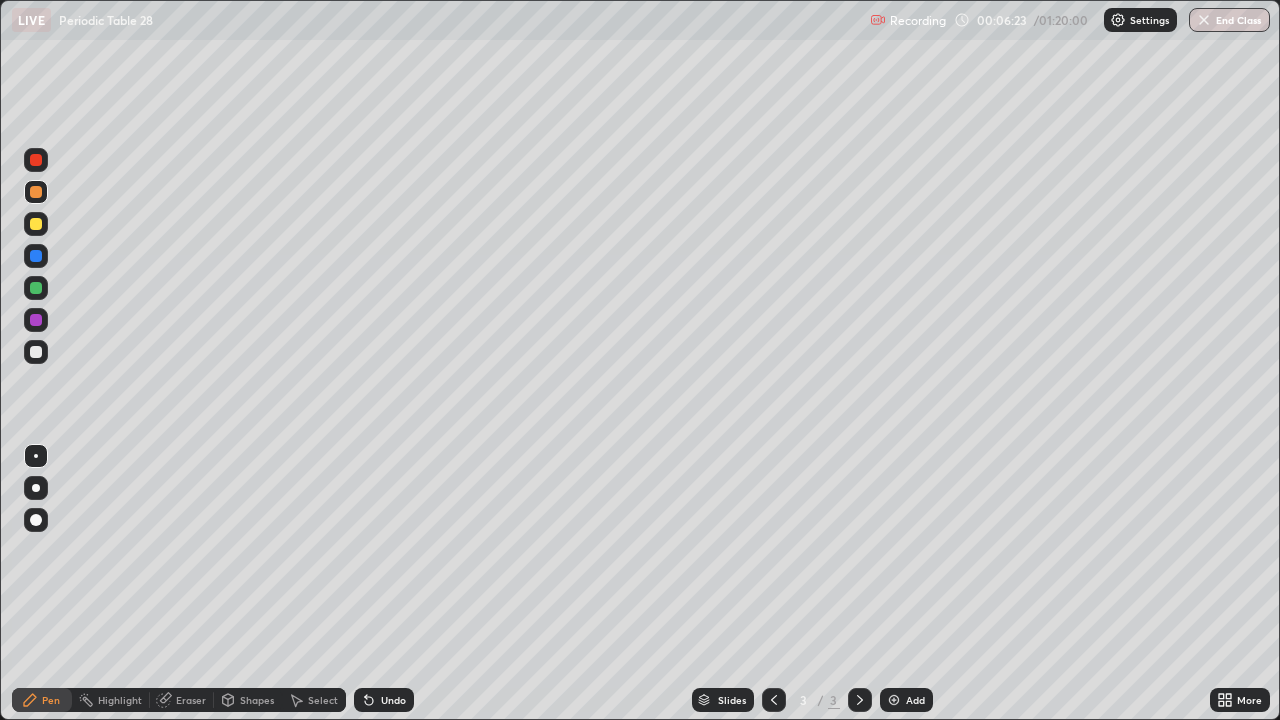 click at bounding box center [36, 224] 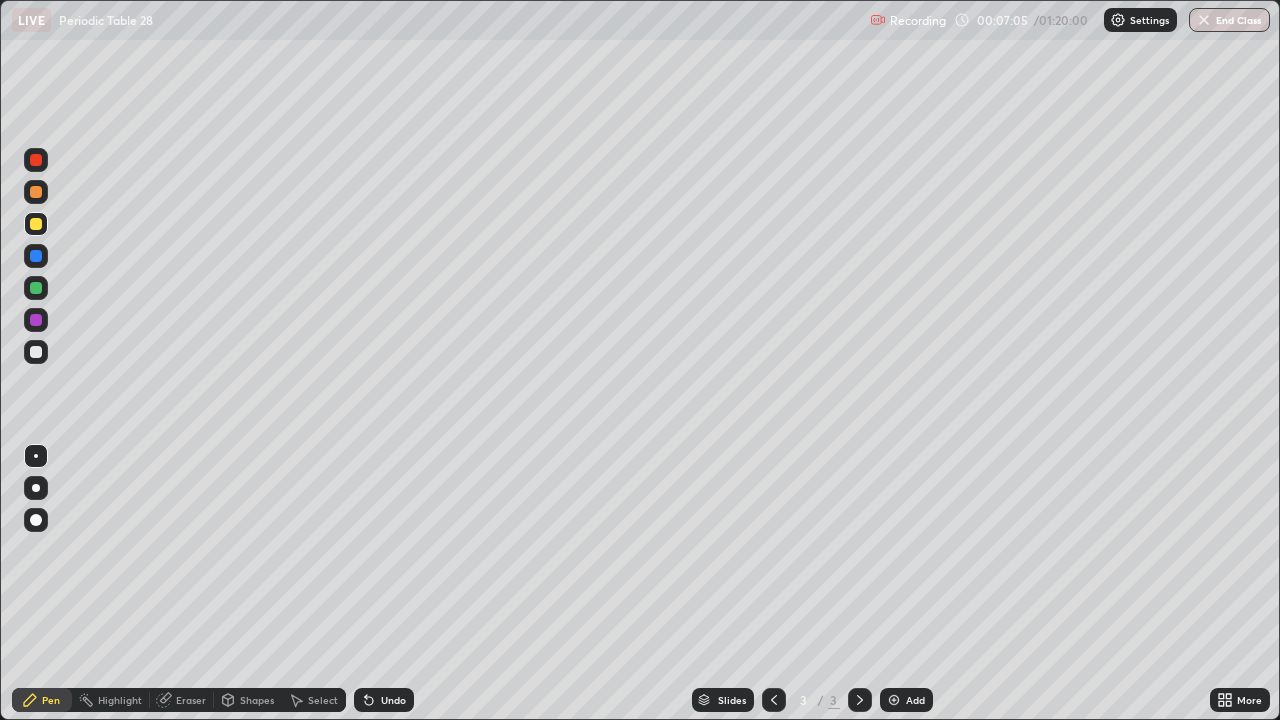 click at bounding box center (36, 288) 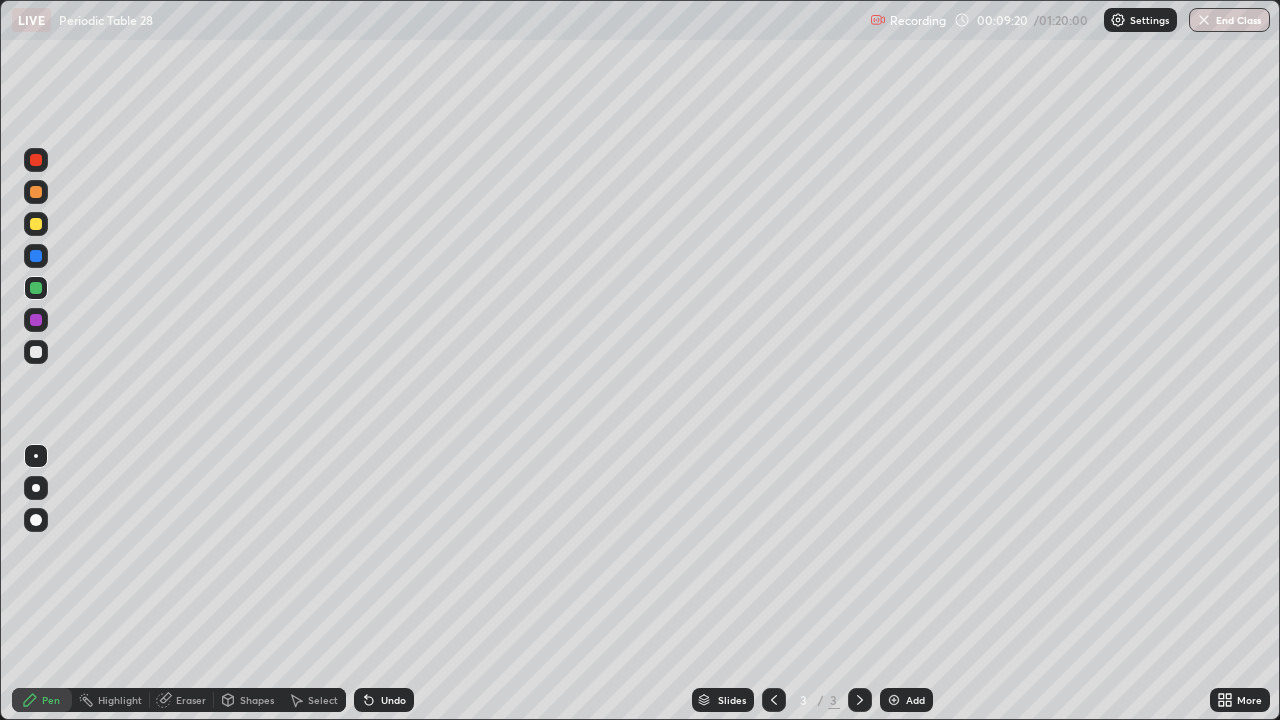 click at bounding box center (894, 700) 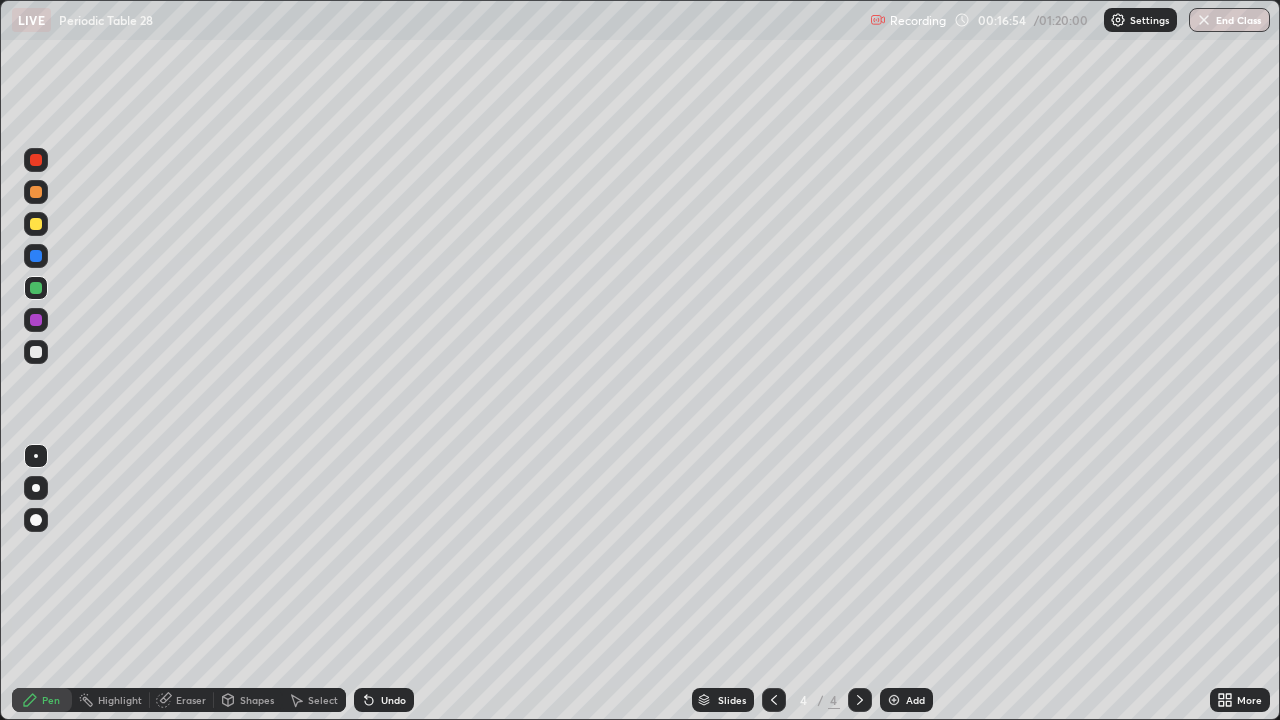 click at bounding box center [36, 352] 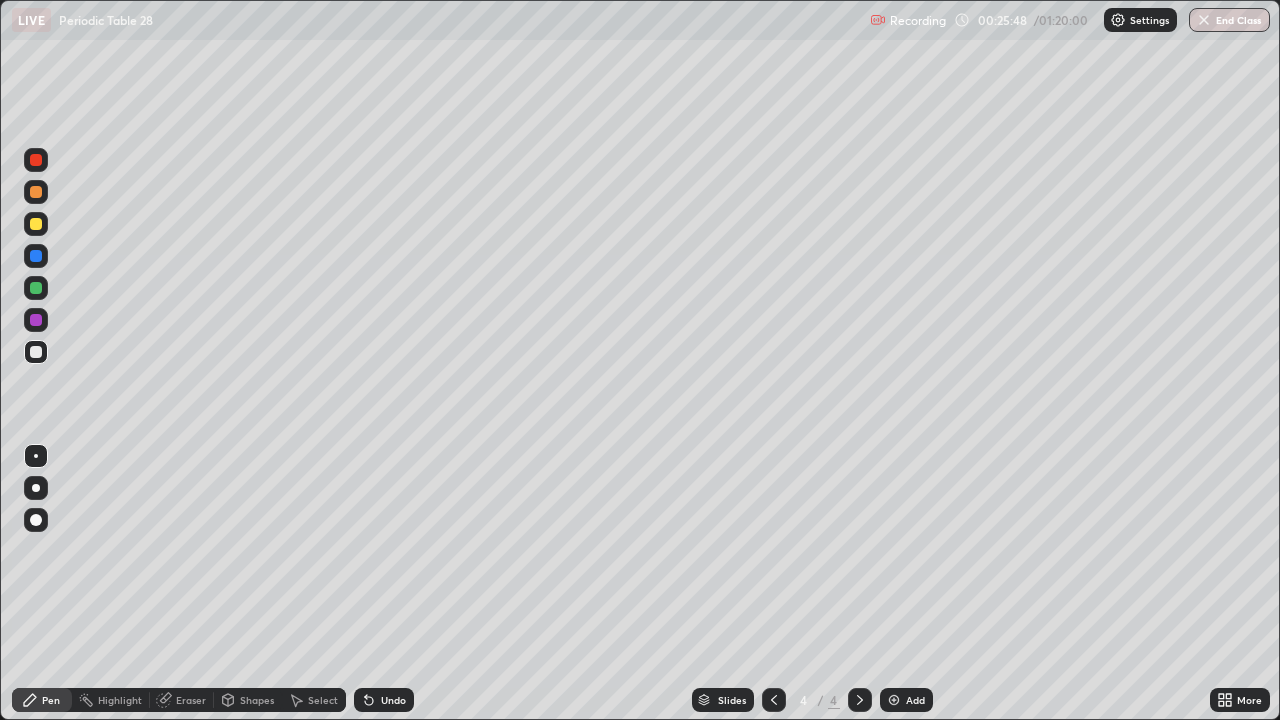click on "Eraser" at bounding box center (191, 700) 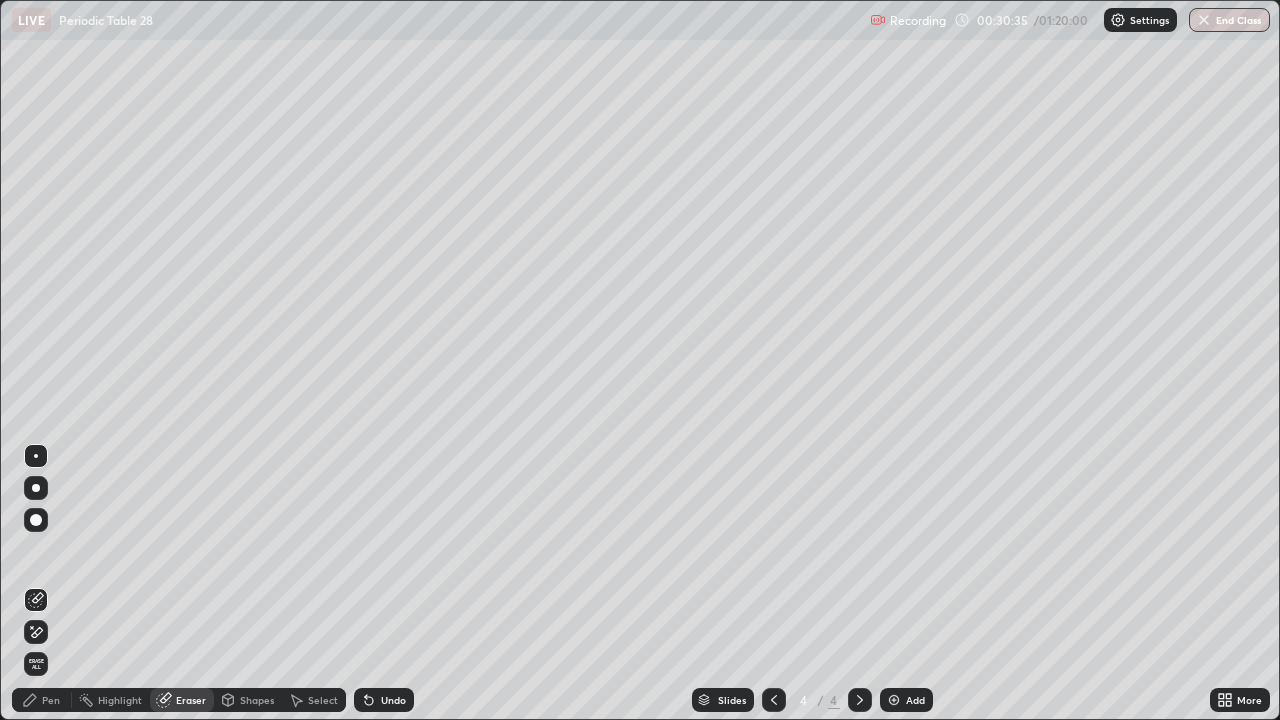 click at bounding box center (860, 700) 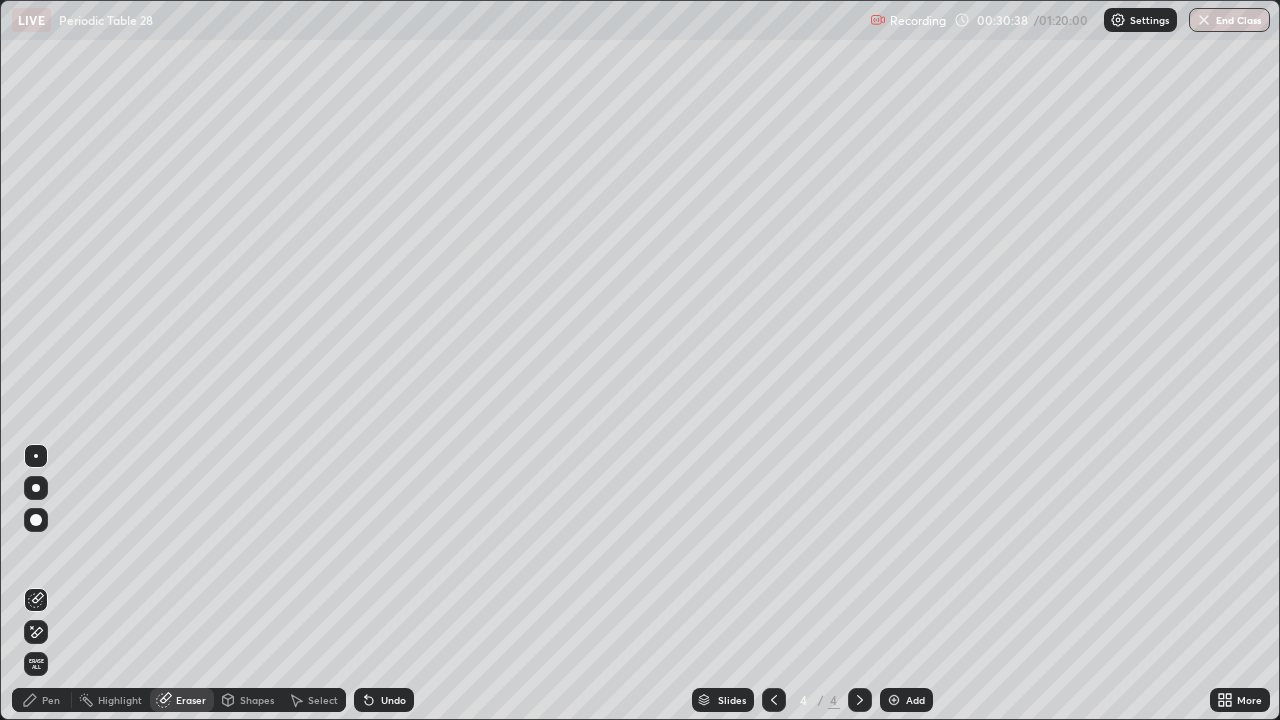 click at bounding box center (894, 700) 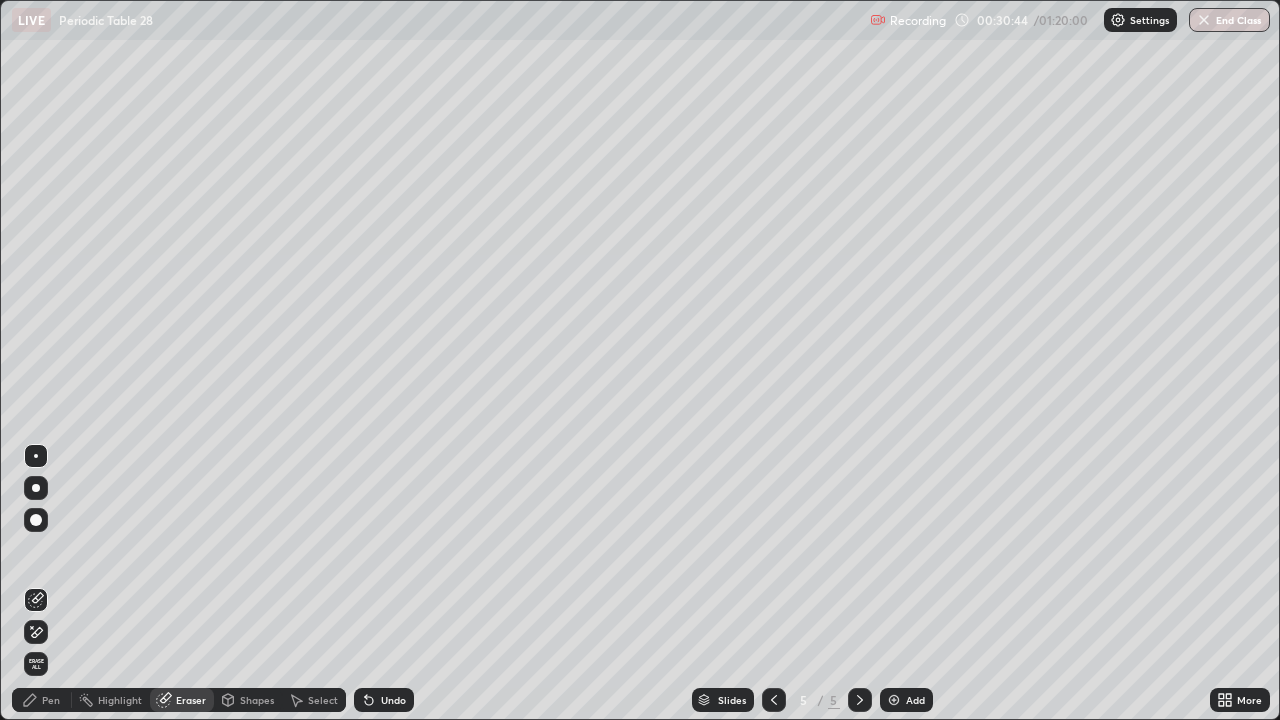 click on "Pen" at bounding box center (51, 700) 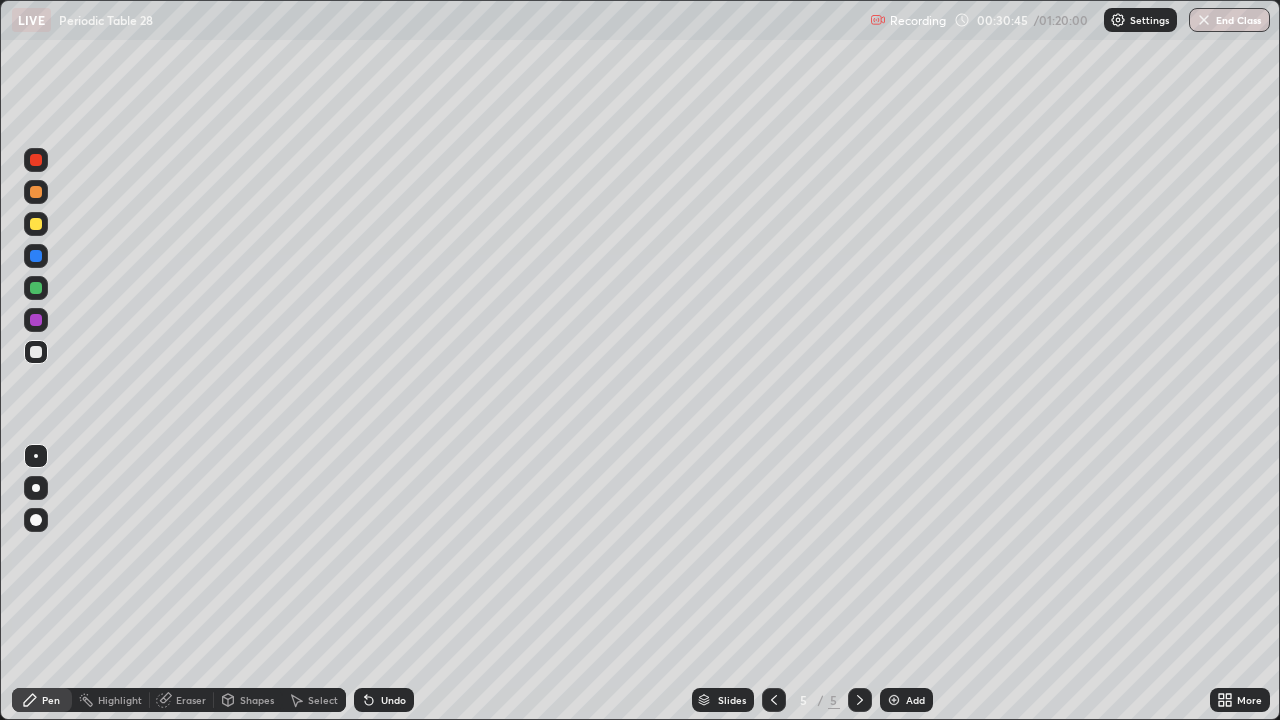 click at bounding box center [36, 288] 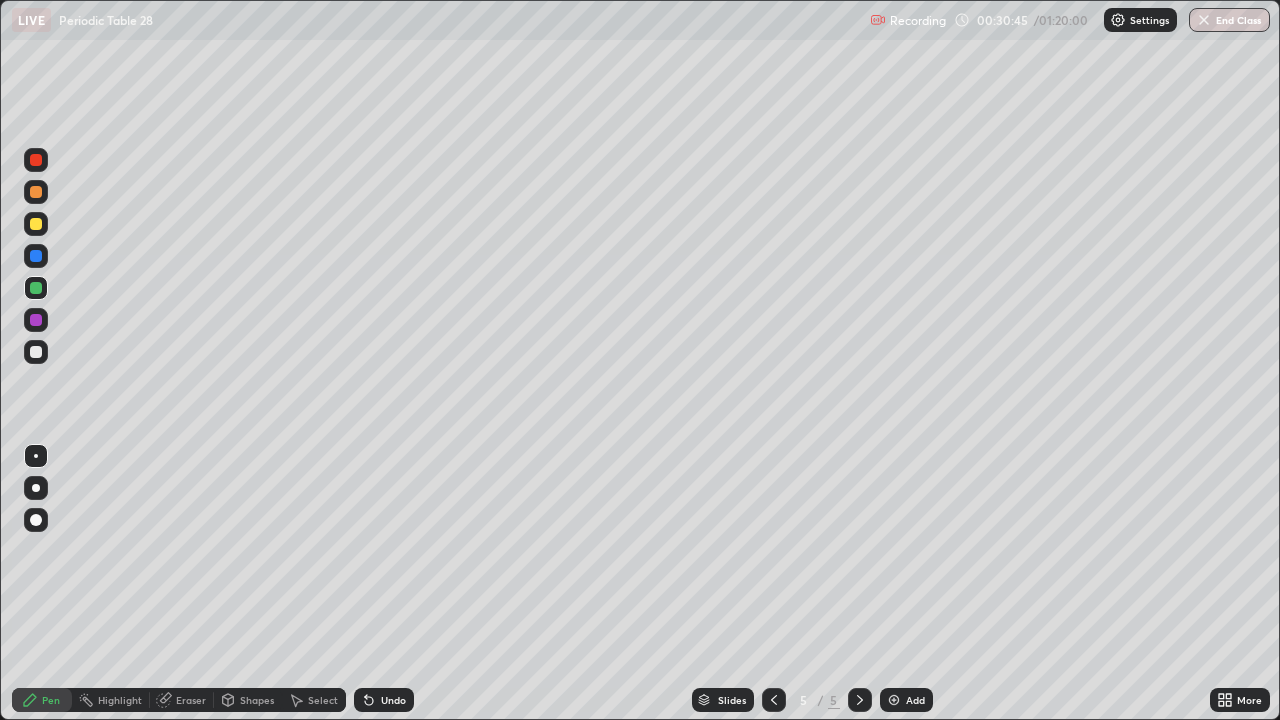 click at bounding box center [36, 288] 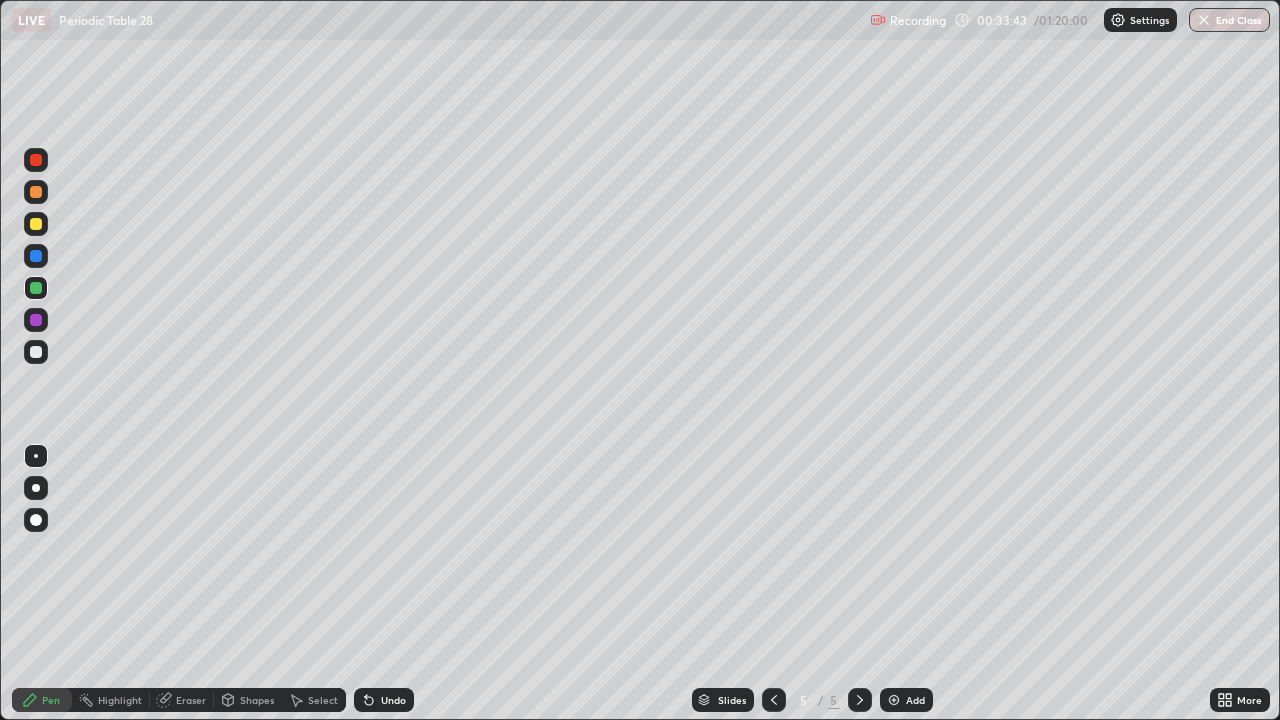 click at bounding box center (36, 288) 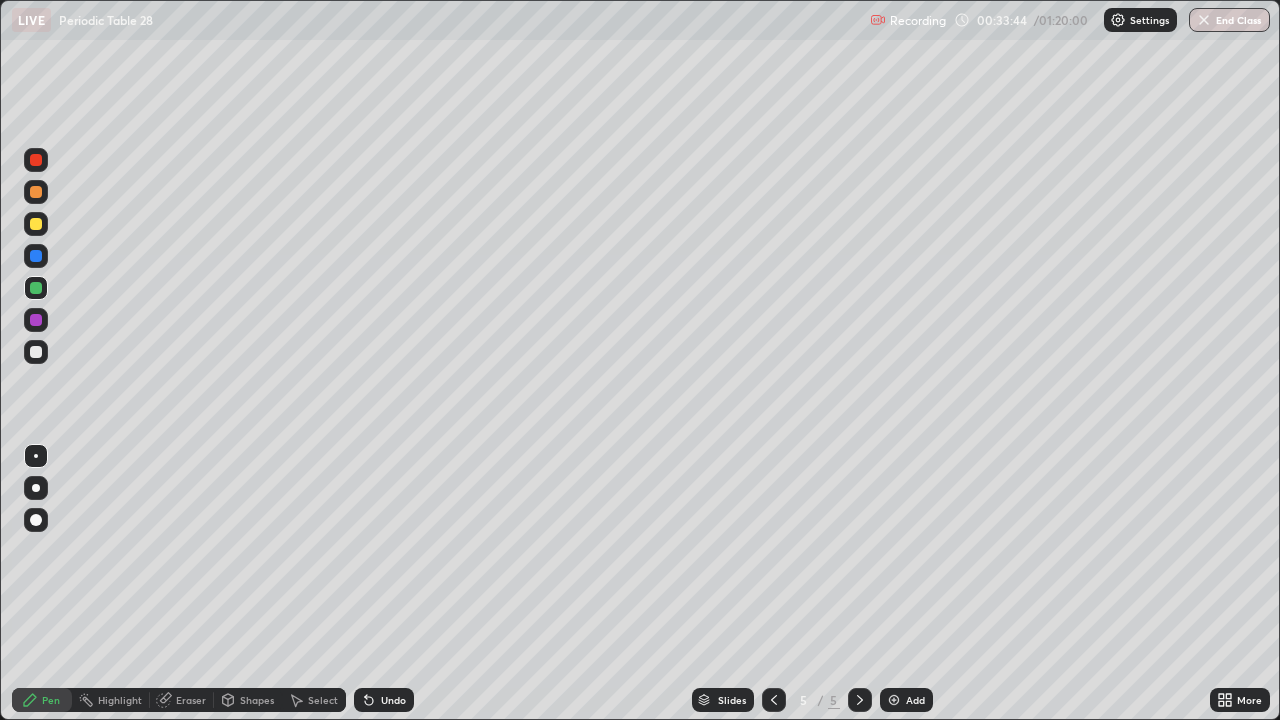 click at bounding box center (36, 224) 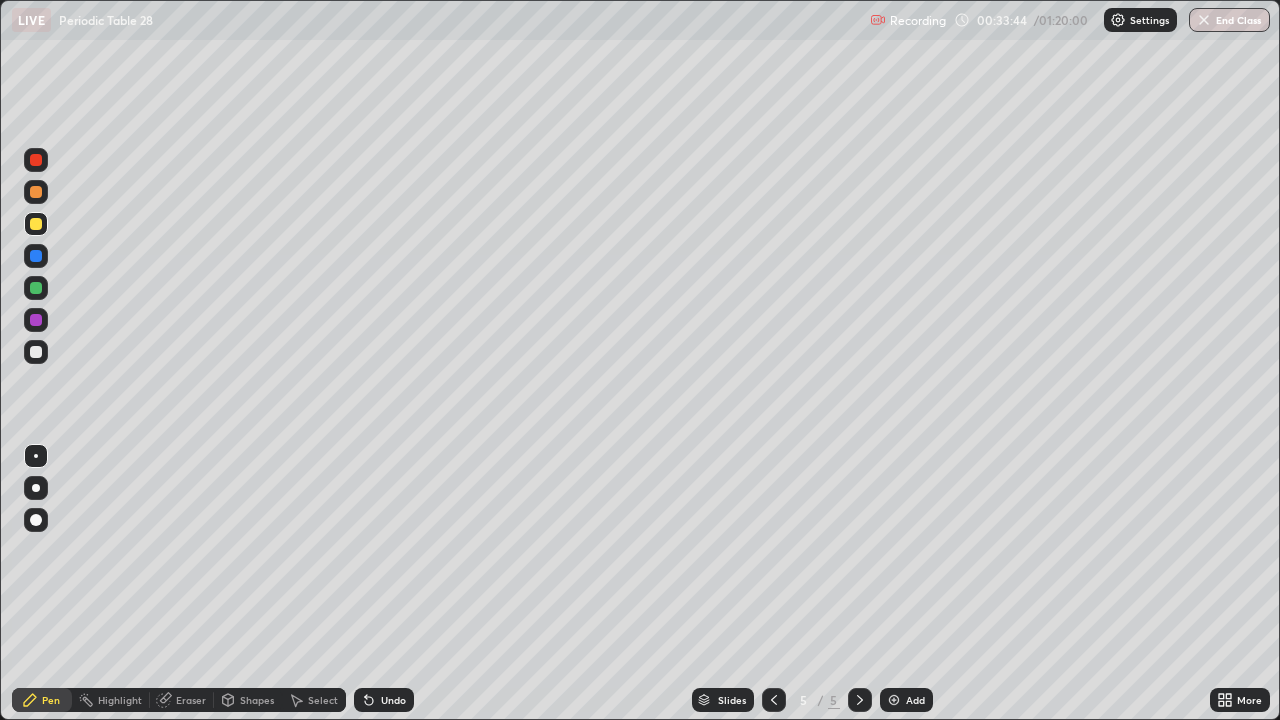 click at bounding box center [36, 192] 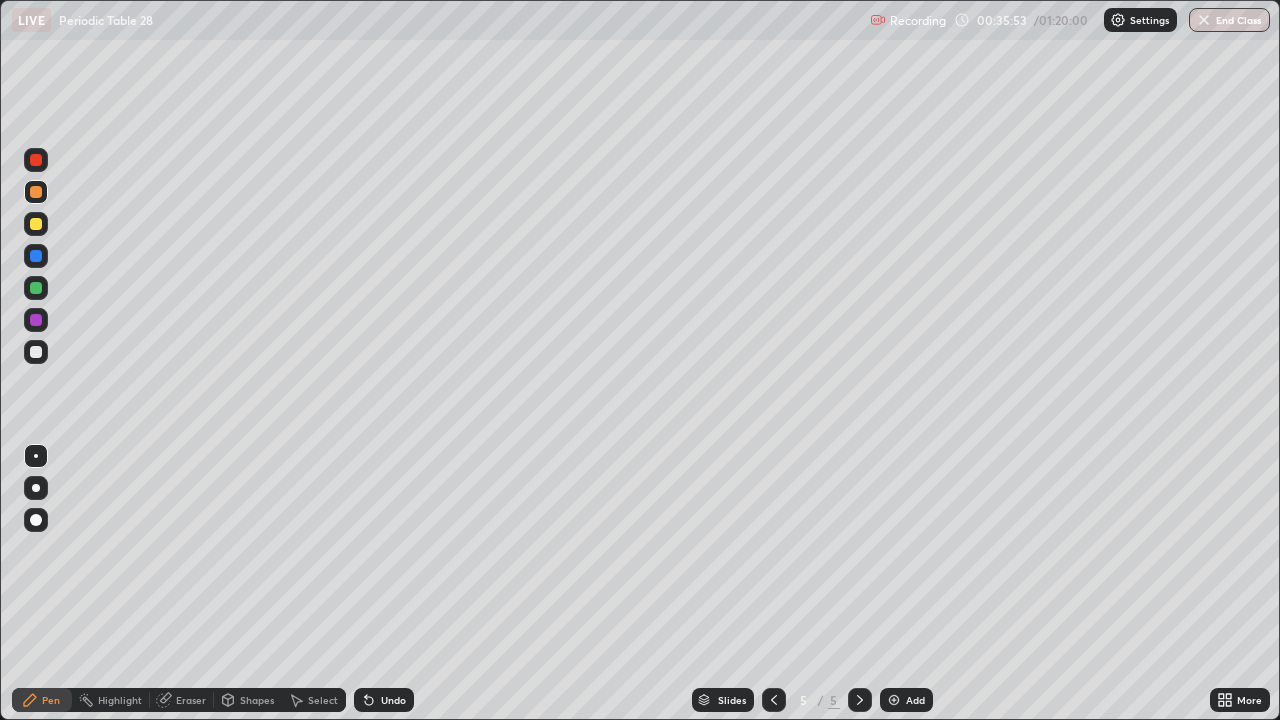 click at bounding box center (36, 192) 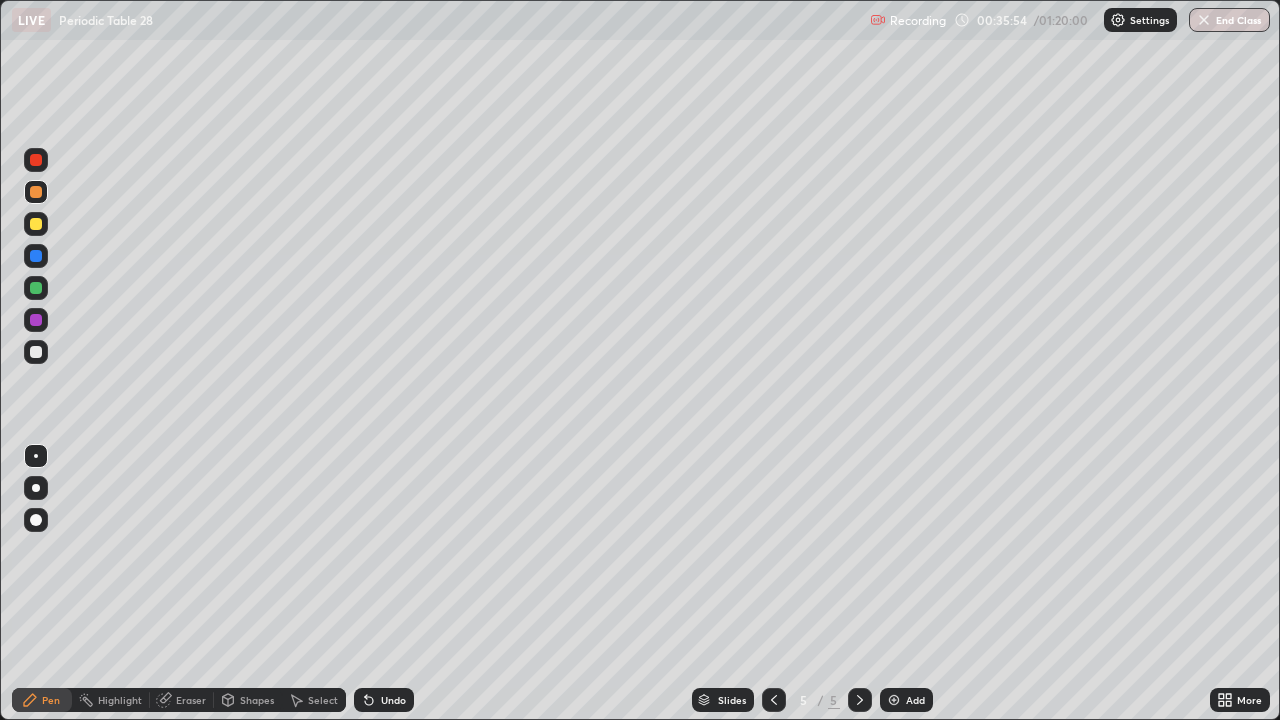 click at bounding box center [36, 224] 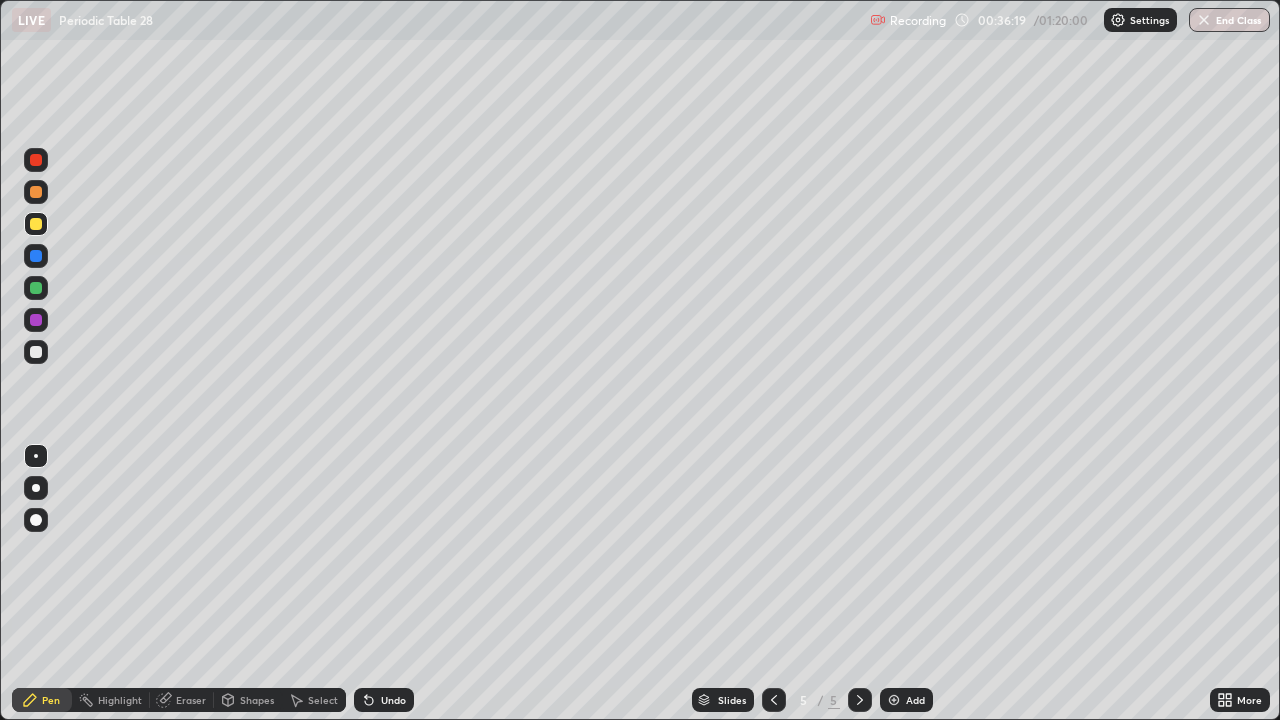click at bounding box center [36, 288] 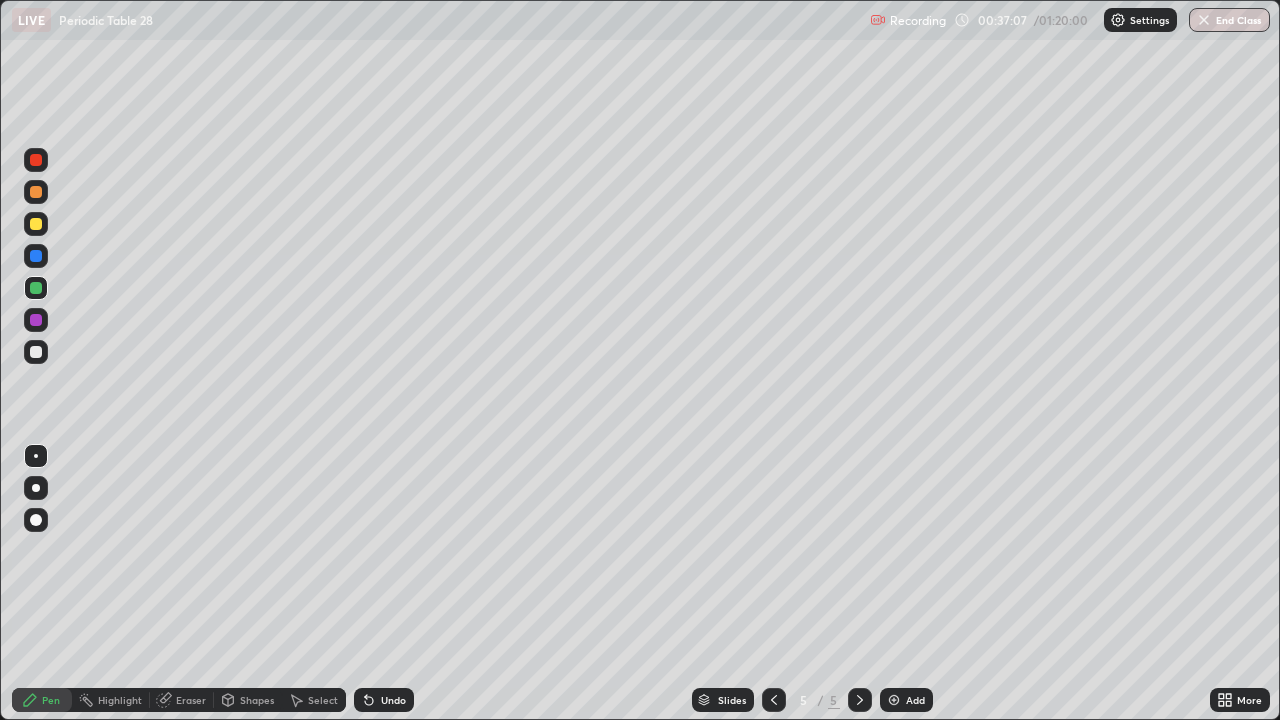 click at bounding box center [36, 224] 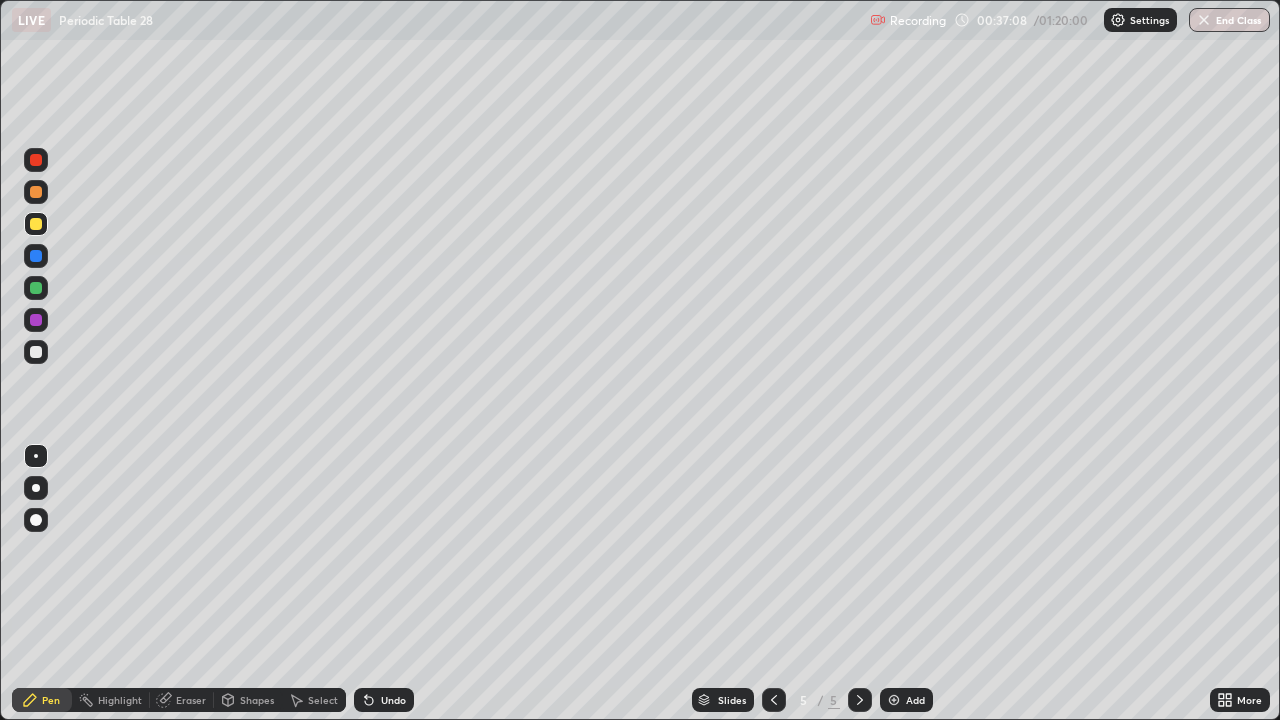click at bounding box center [36, 224] 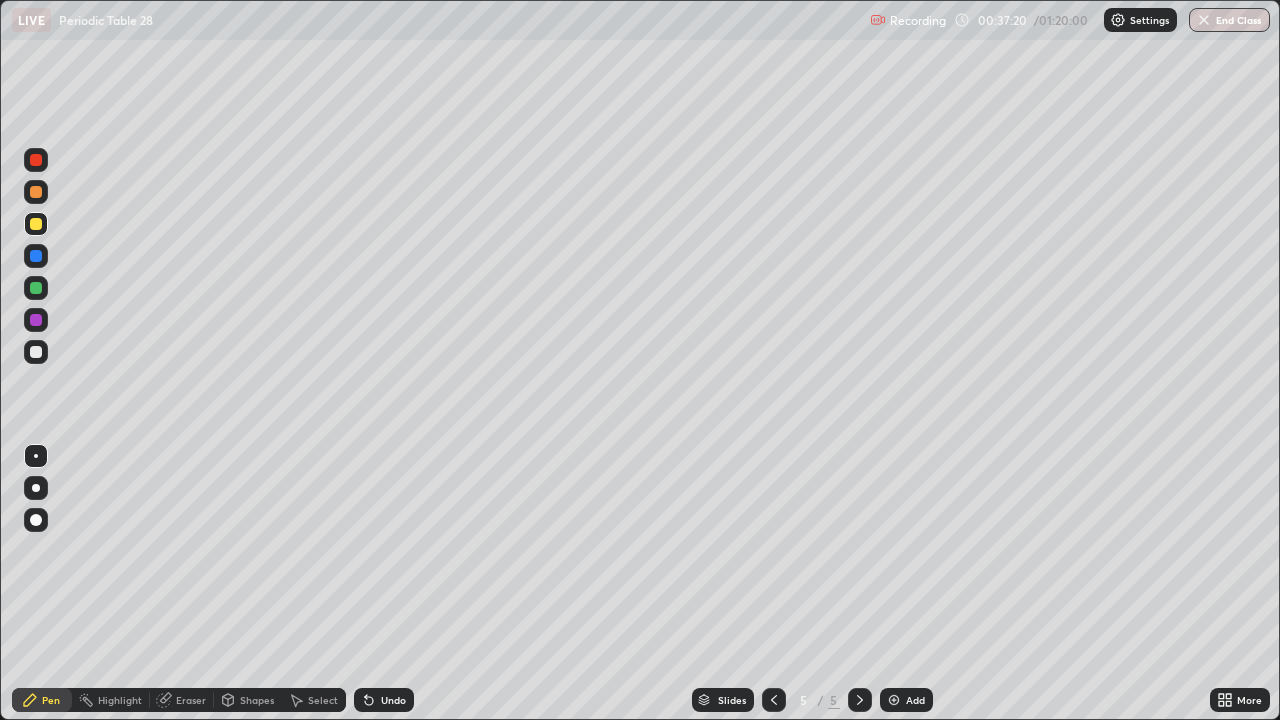 click at bounding box center [36, 192] 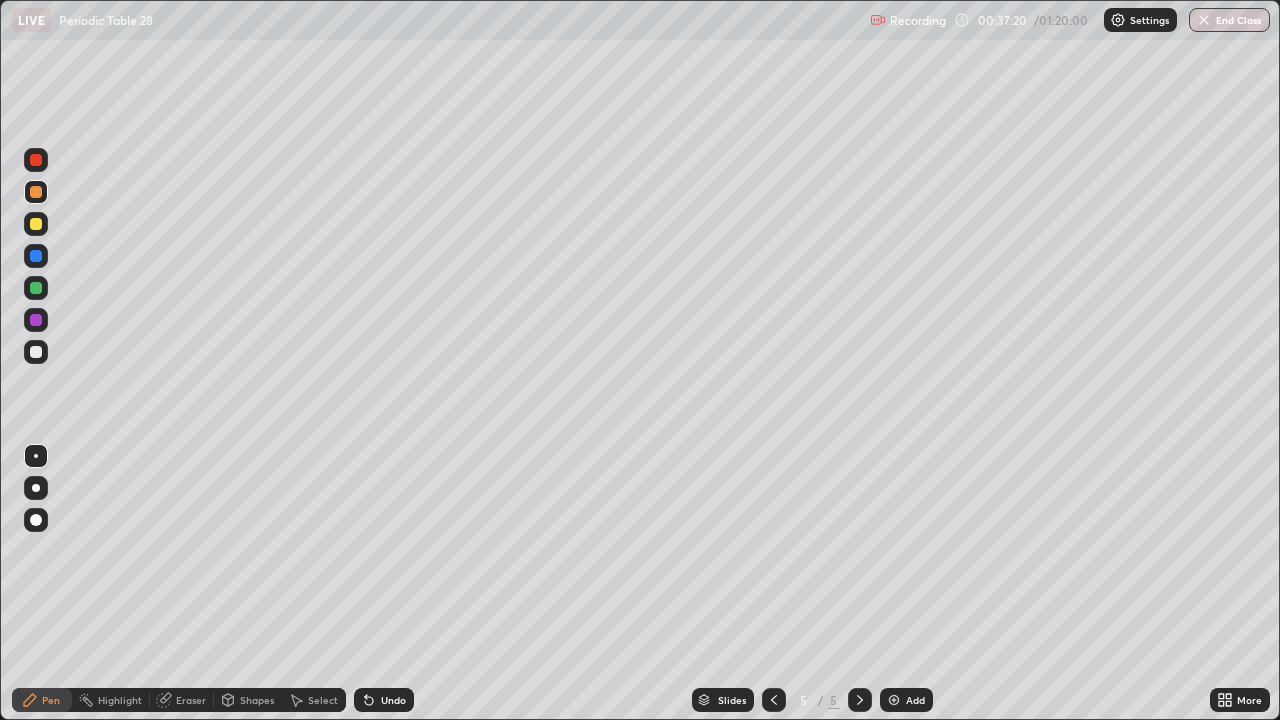 click at bounding box center (36, 192) 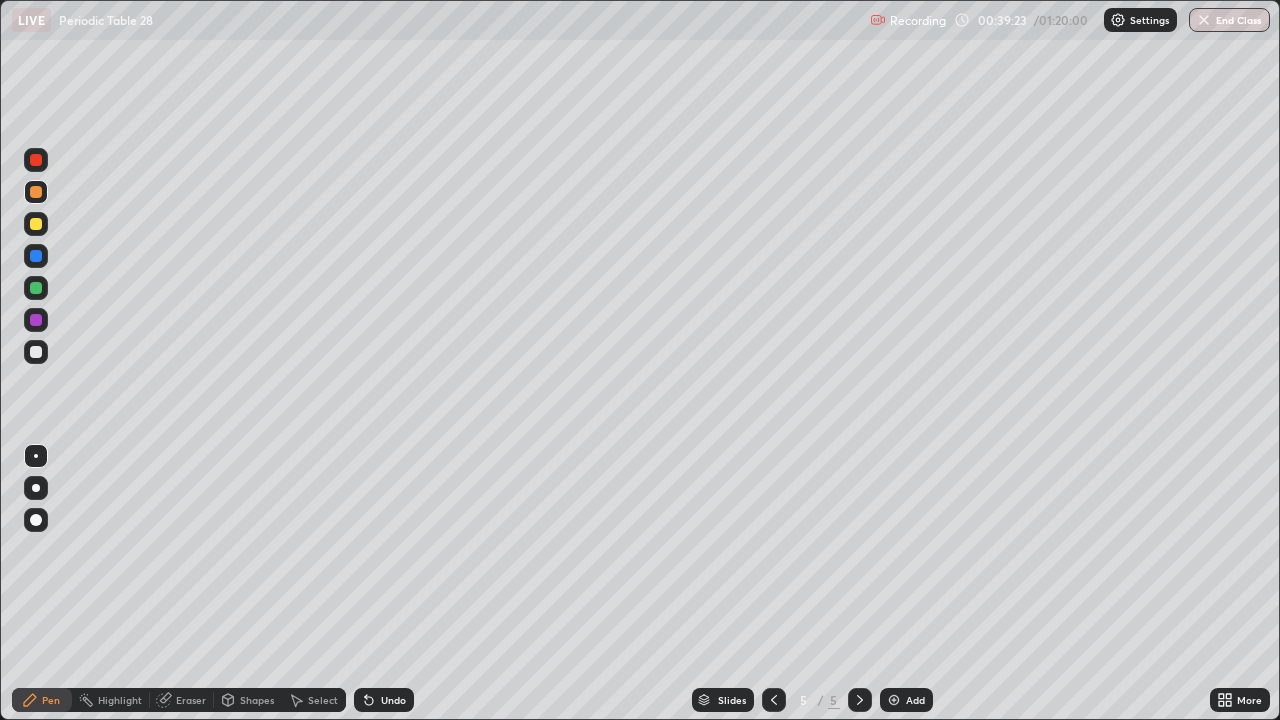 click 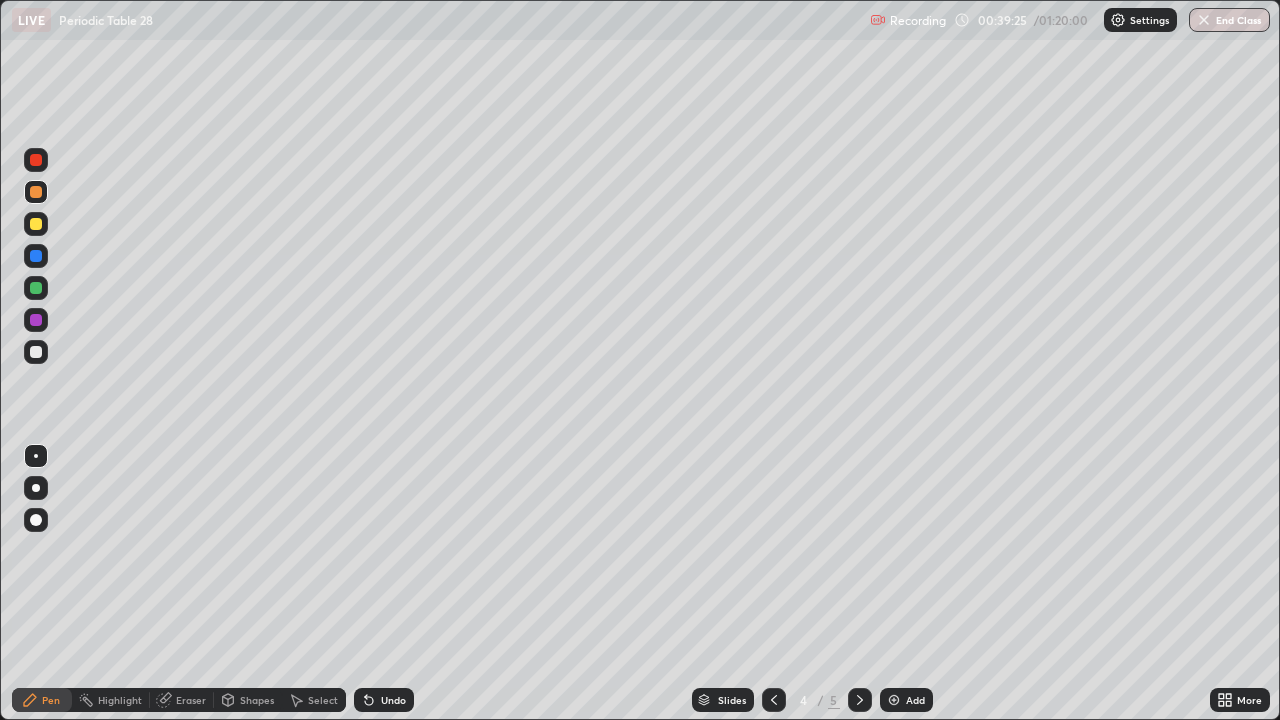 click 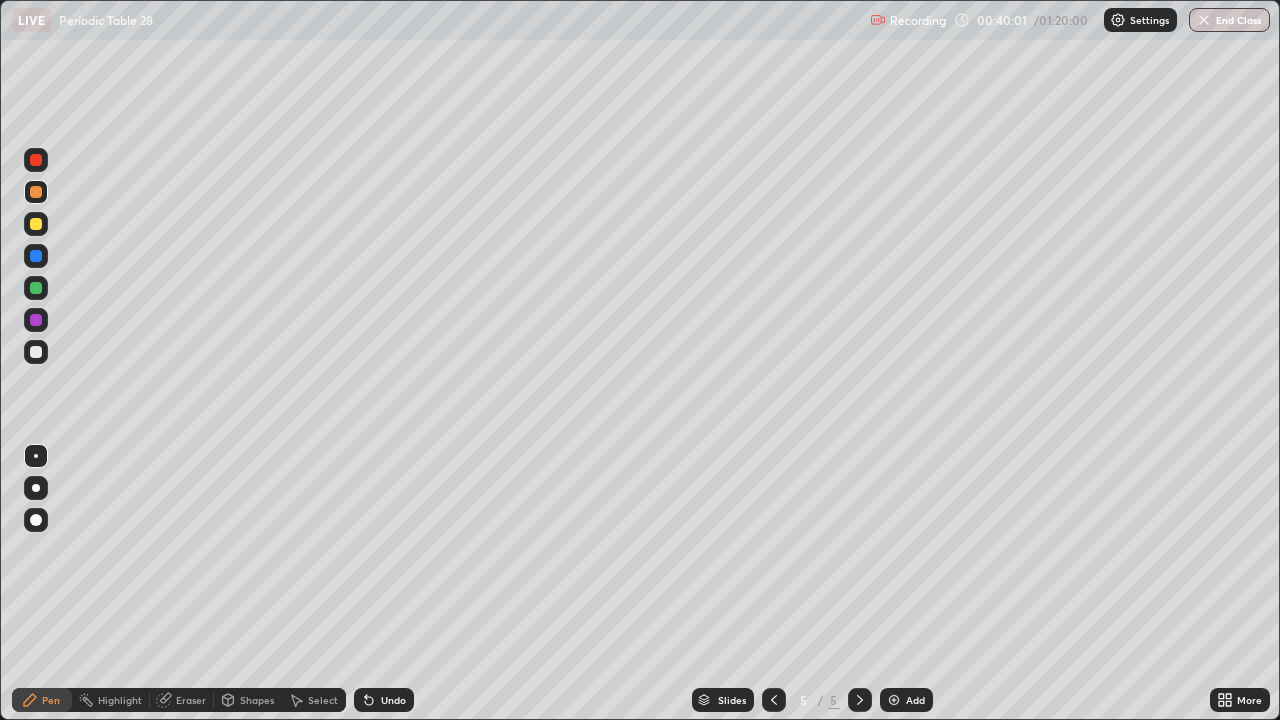 click at bounding box center (36, 224) 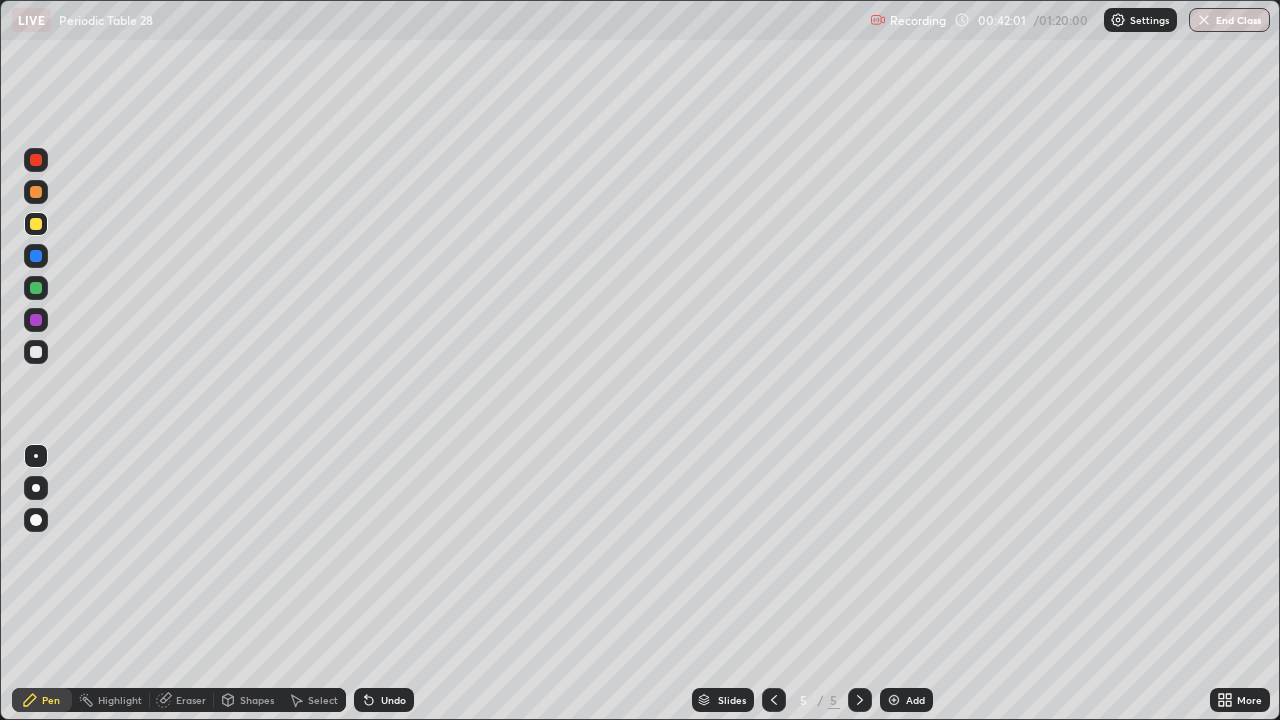 click on "Eraser" at bounding box center (182, 700) 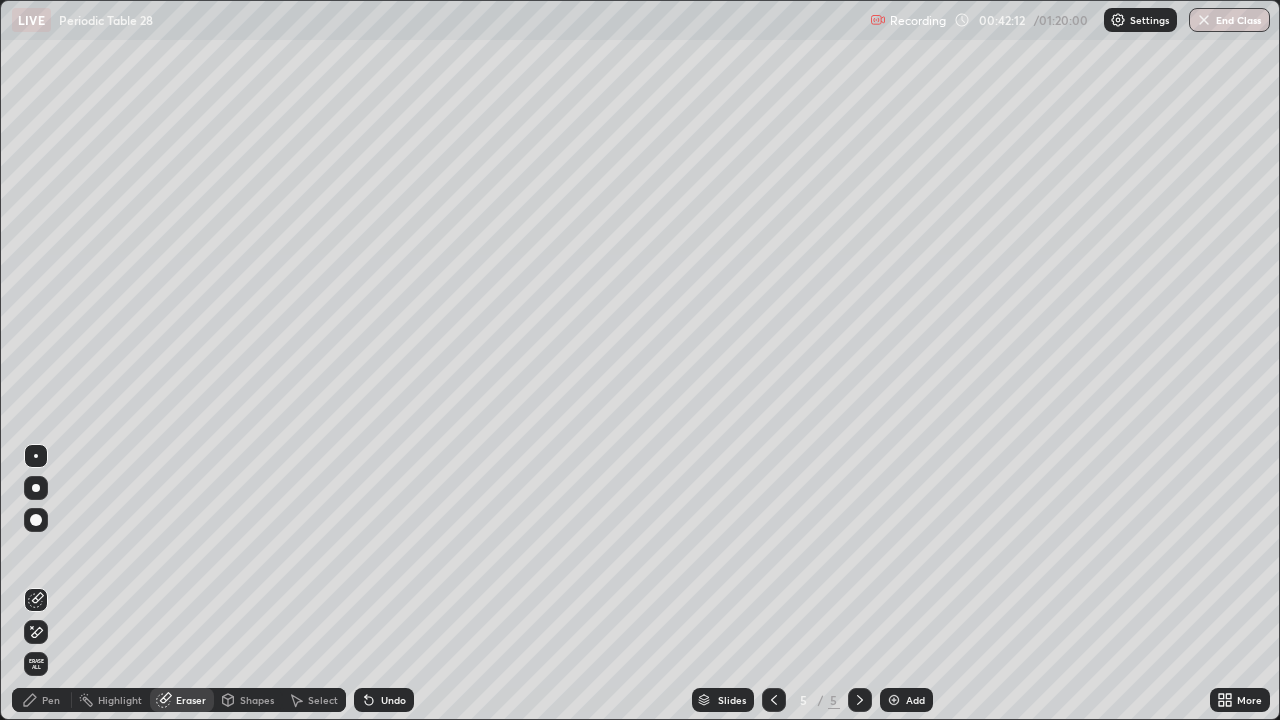 click on "Pen" at bounding box center (51, 700) 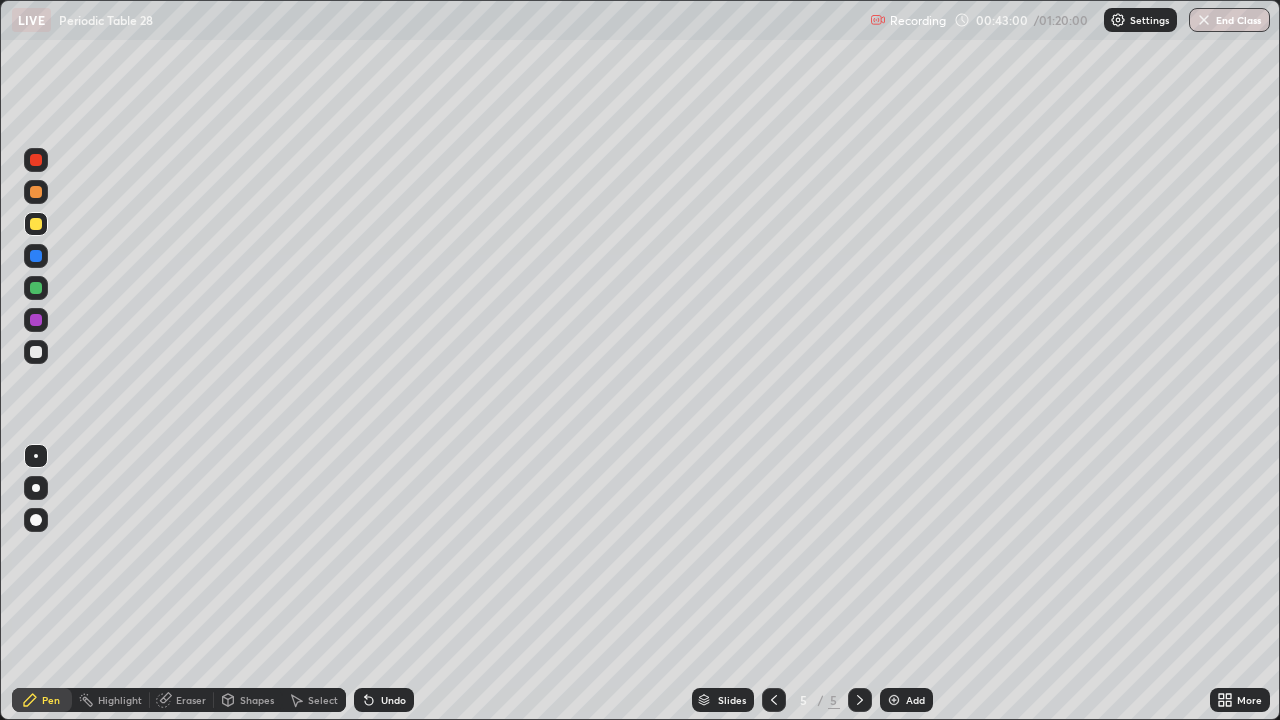click at bounding box center (36, 288) 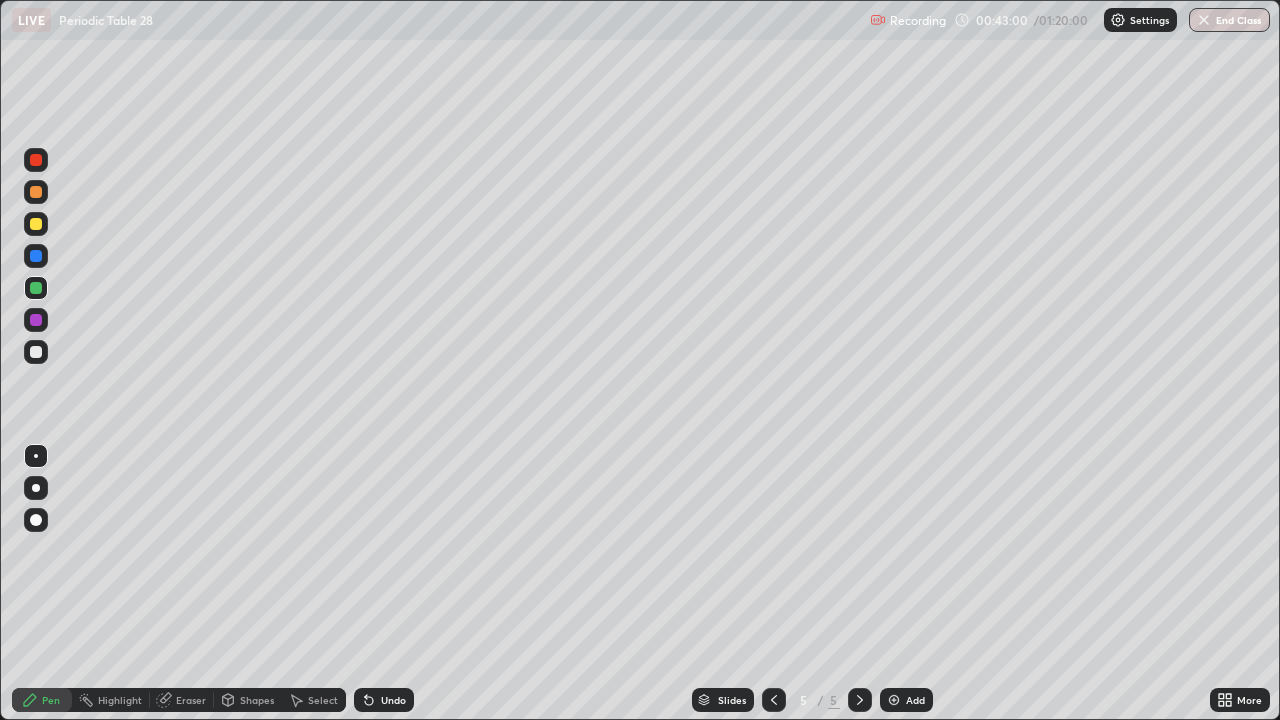 click at bounding box center [36, 288] 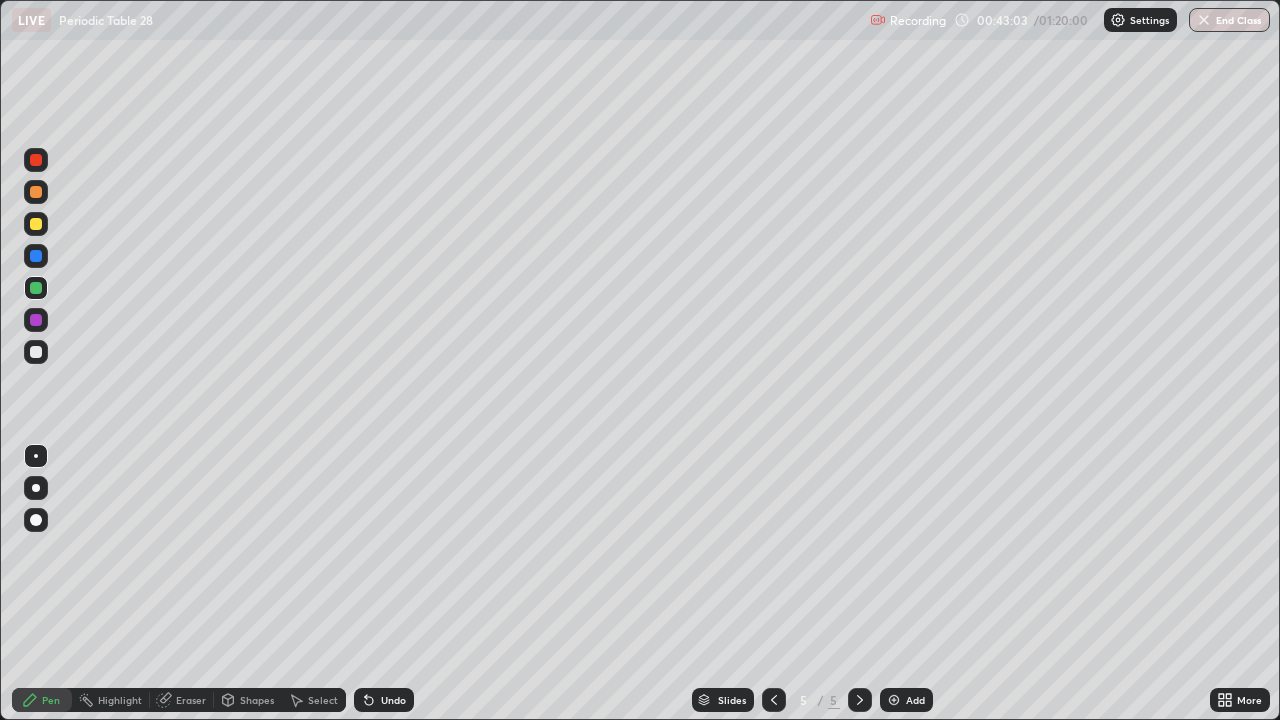 click on "Eraser" at bounding box center [182, 700] 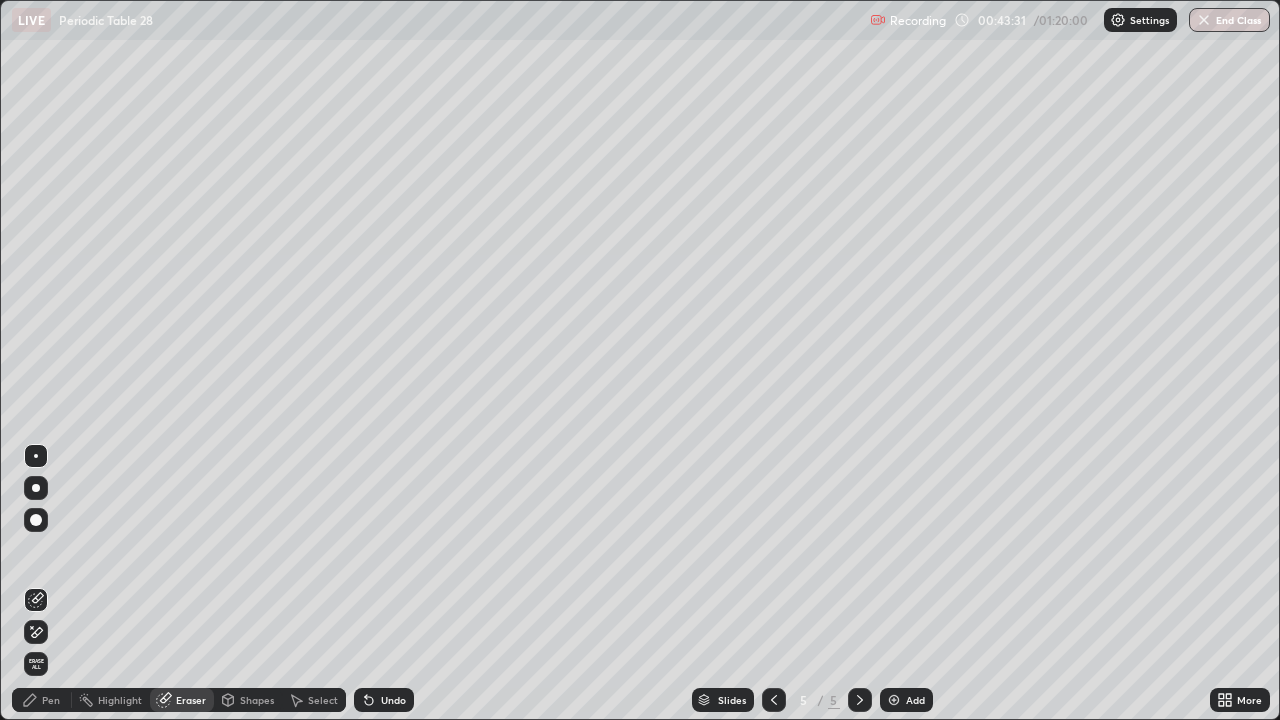 click on "Pen" at bounding box center (51, 700) 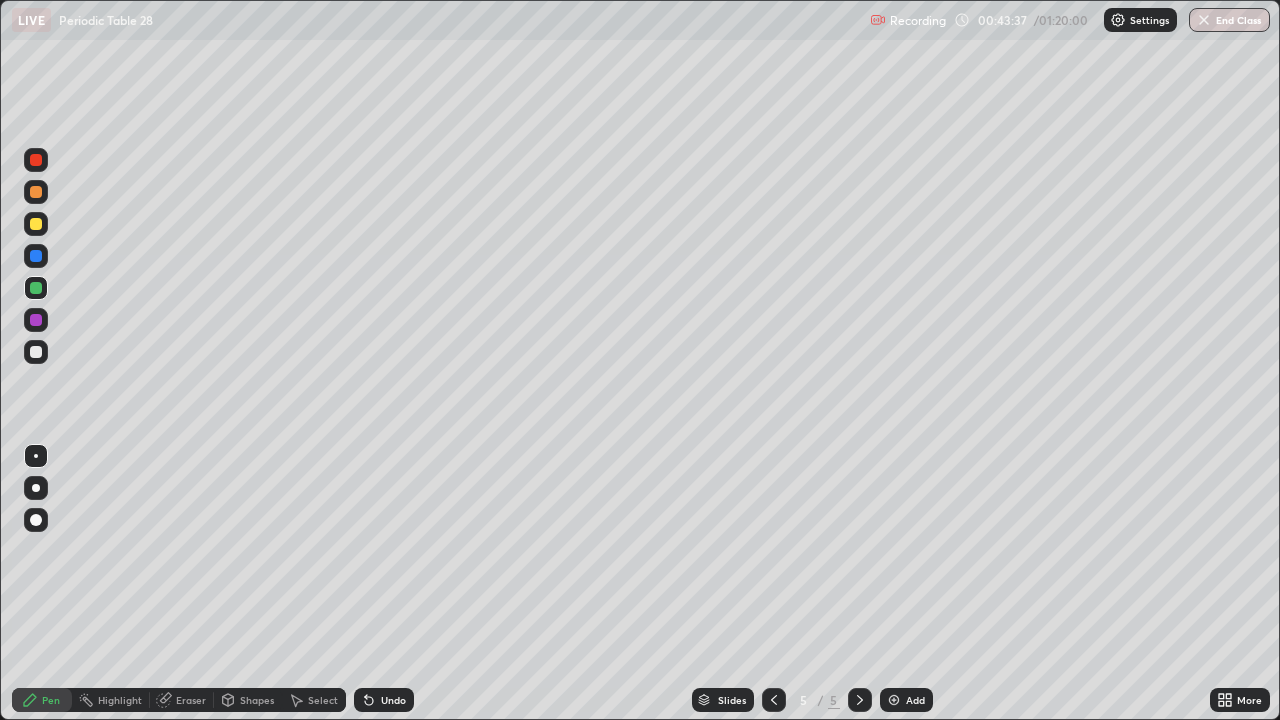 click at bounding box center (36, 224) 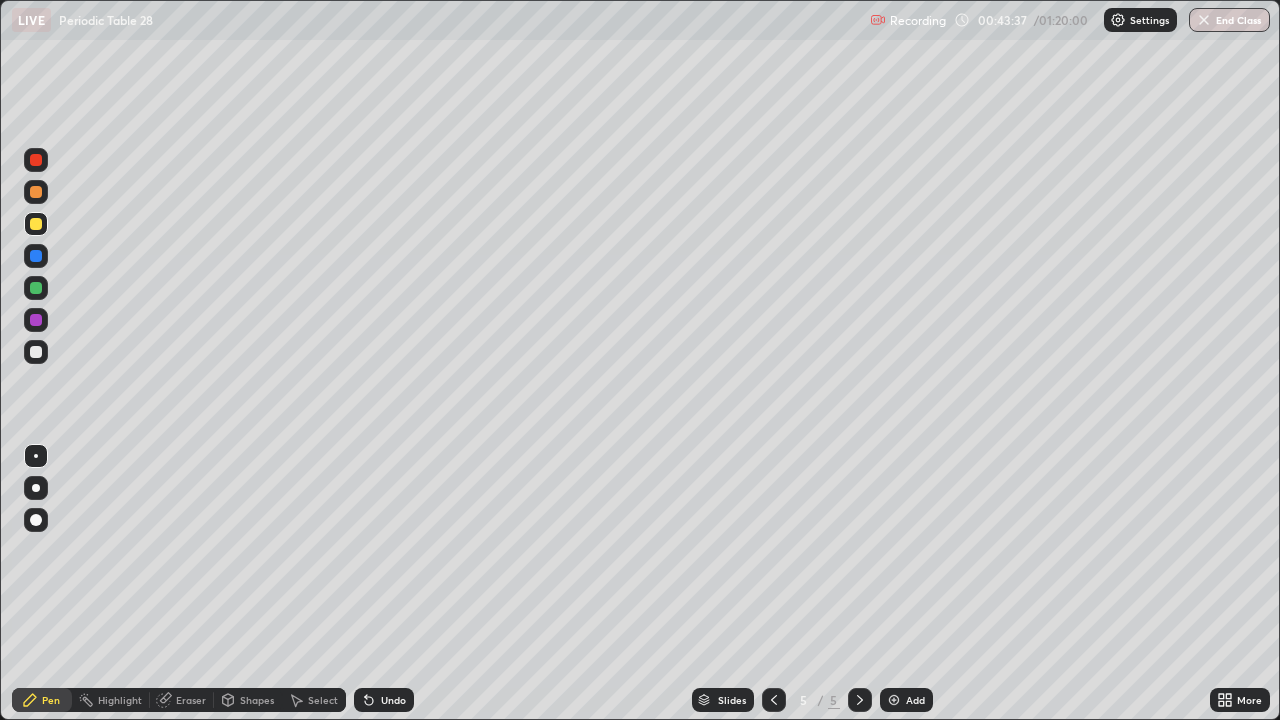 click at bounding box center [36, 224] 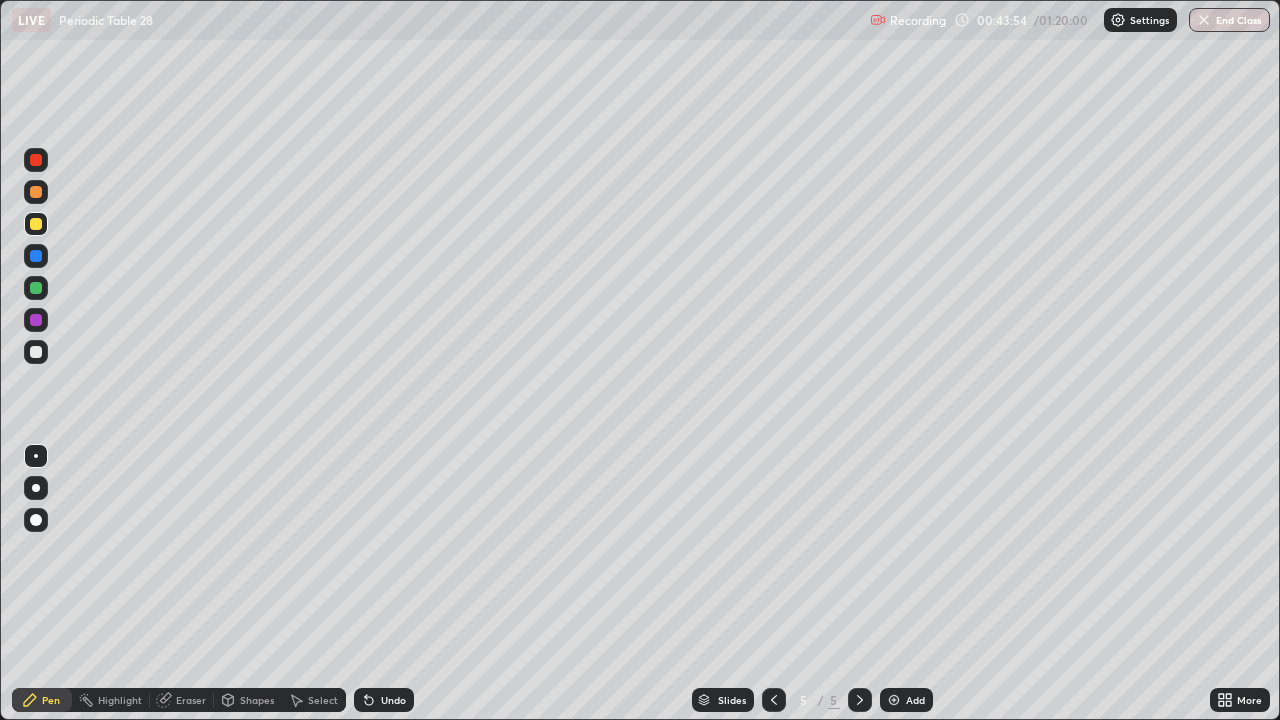 click at bounding box center [36, 192] 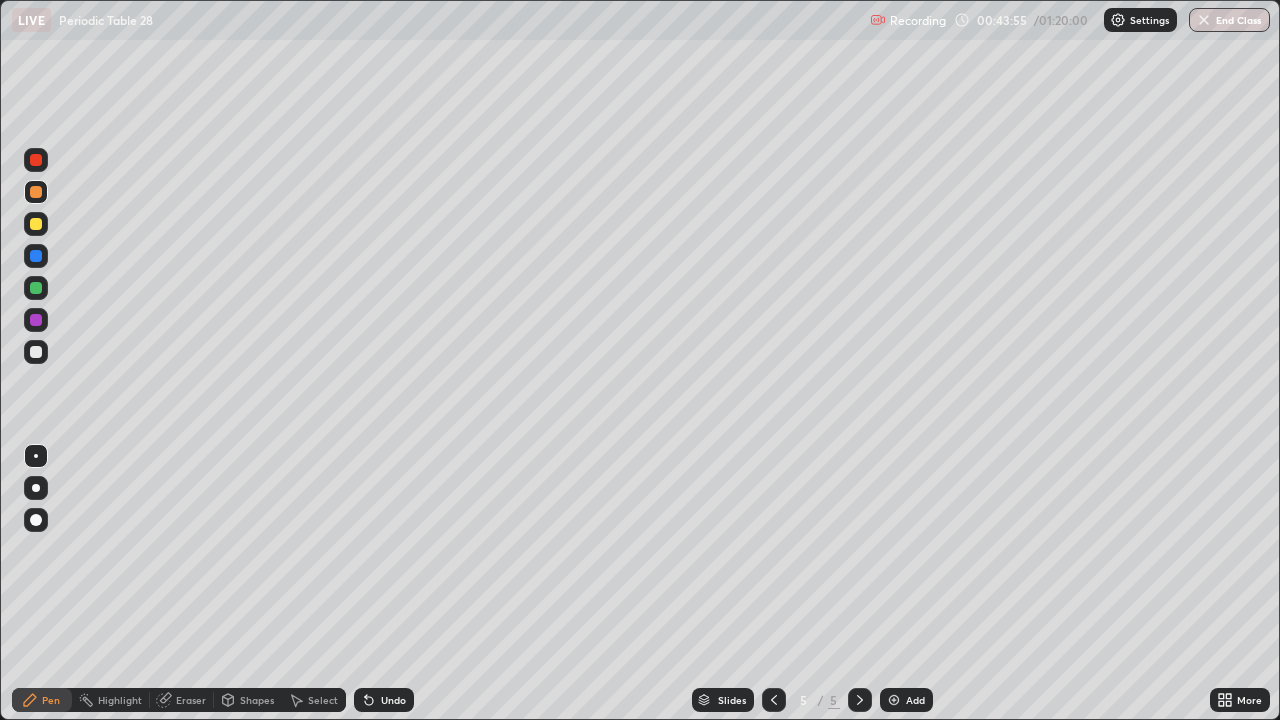 click at bounding box center [36, 192] 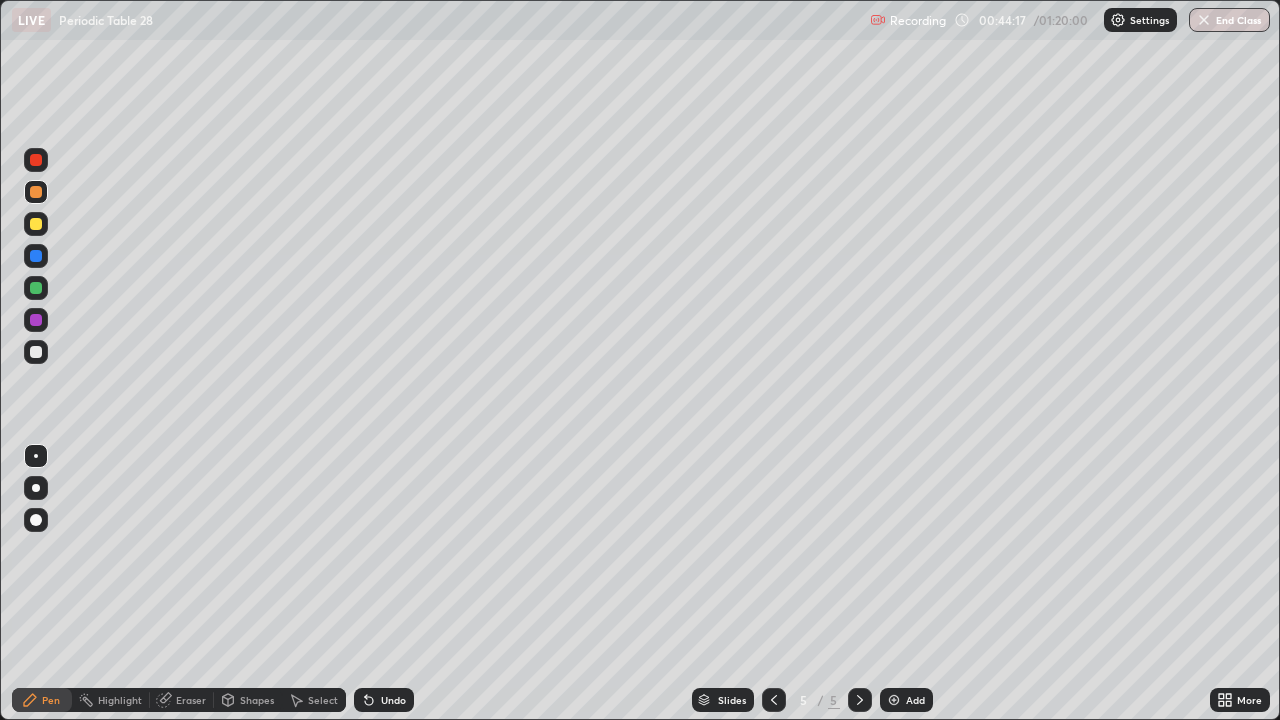 click at bounding box center [36, 224] 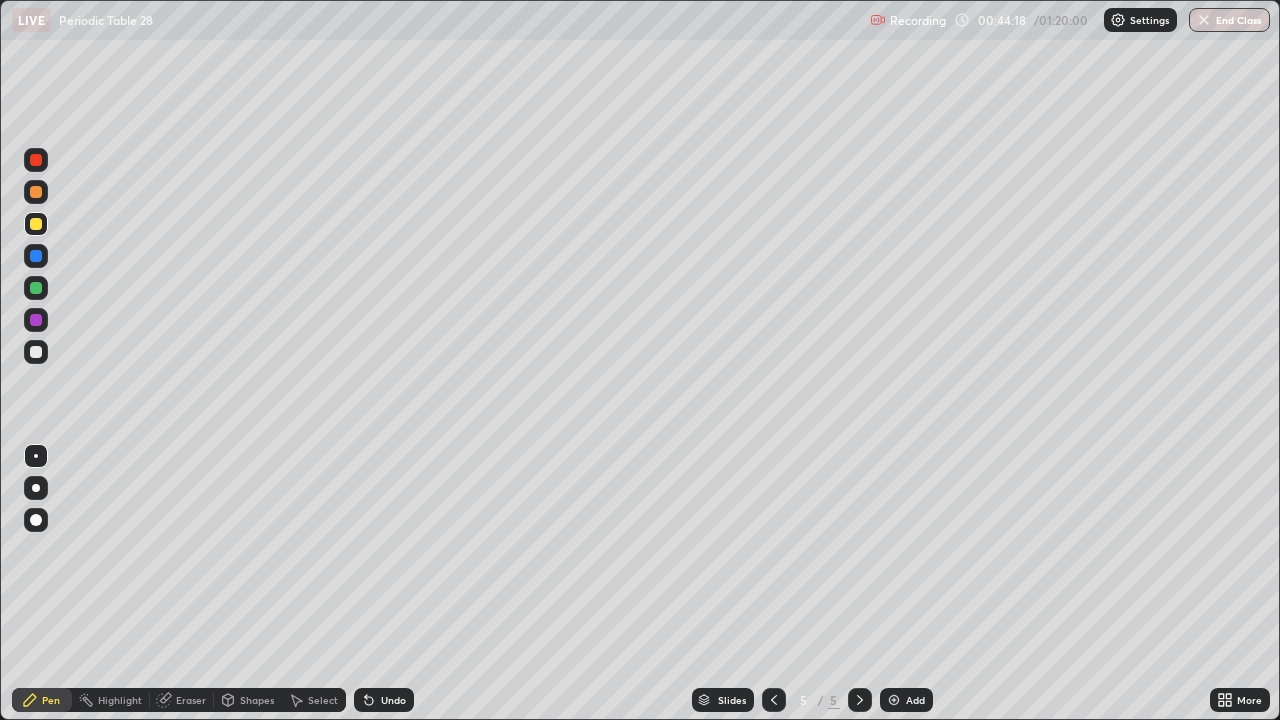 click at bounding box center (36, 224) 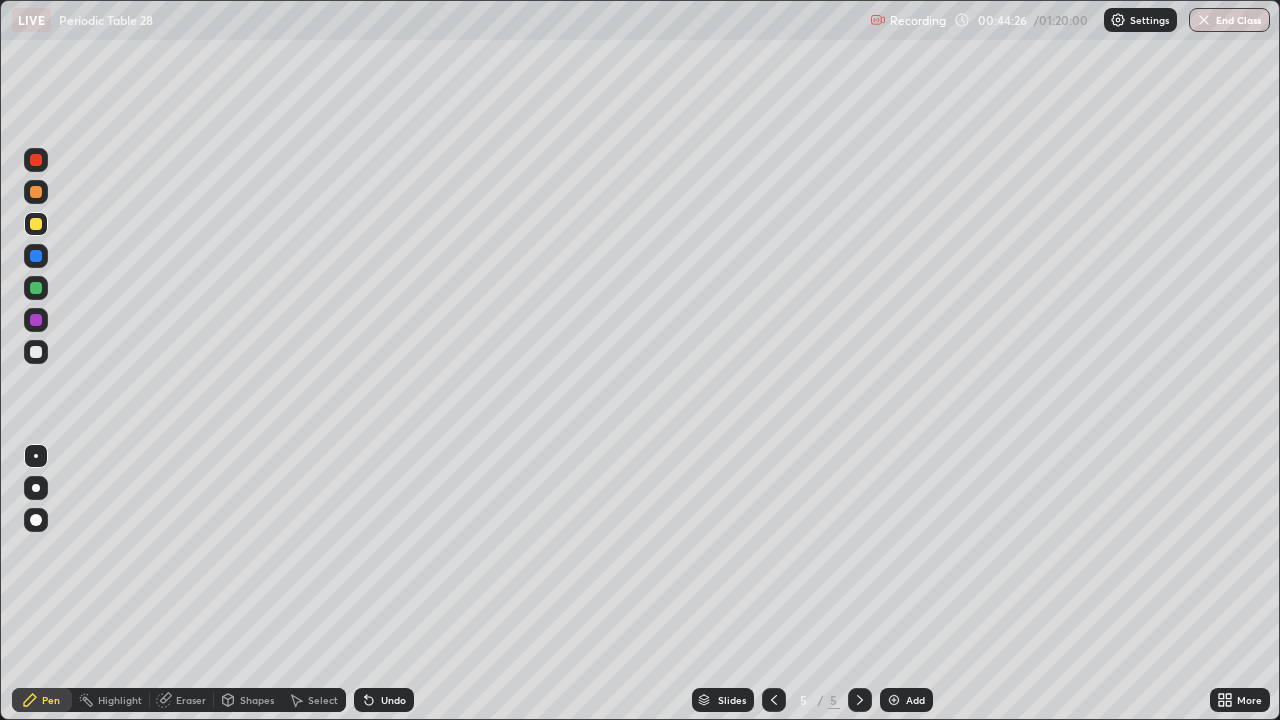 click on "Eraser" at bounding box center (191, 700) 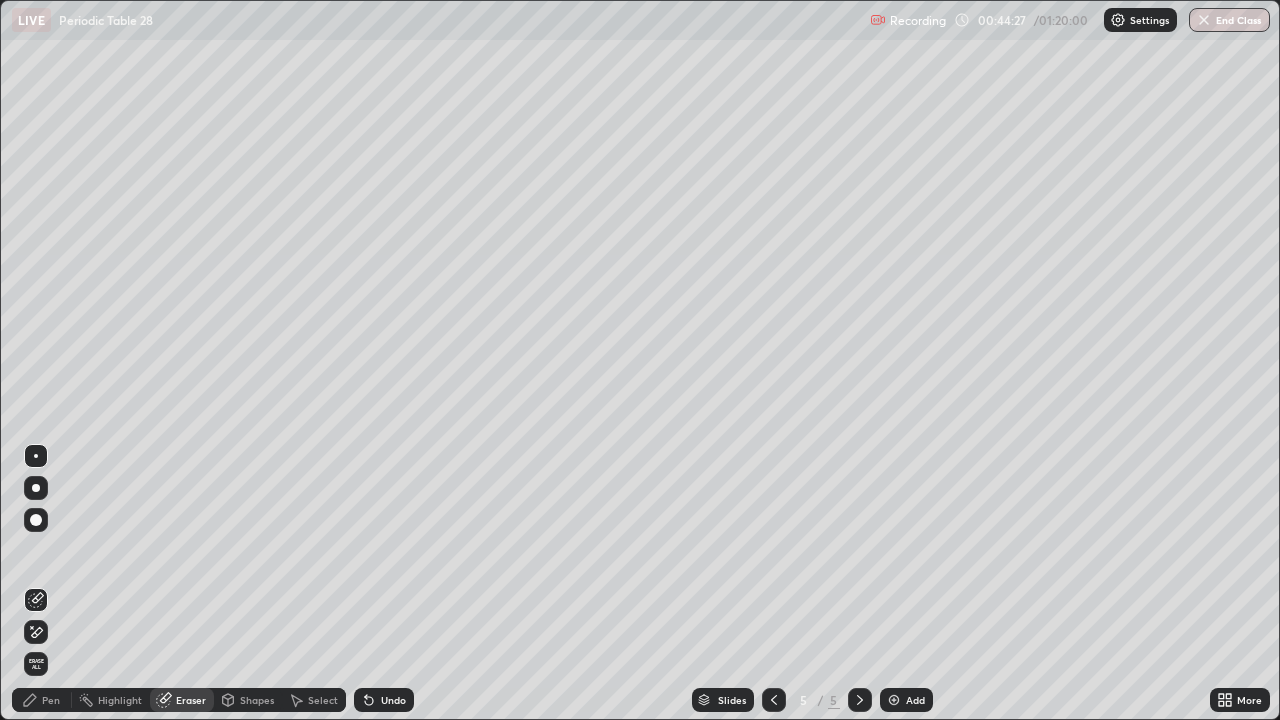 click on "Pen" at bounding box center [51, 700] 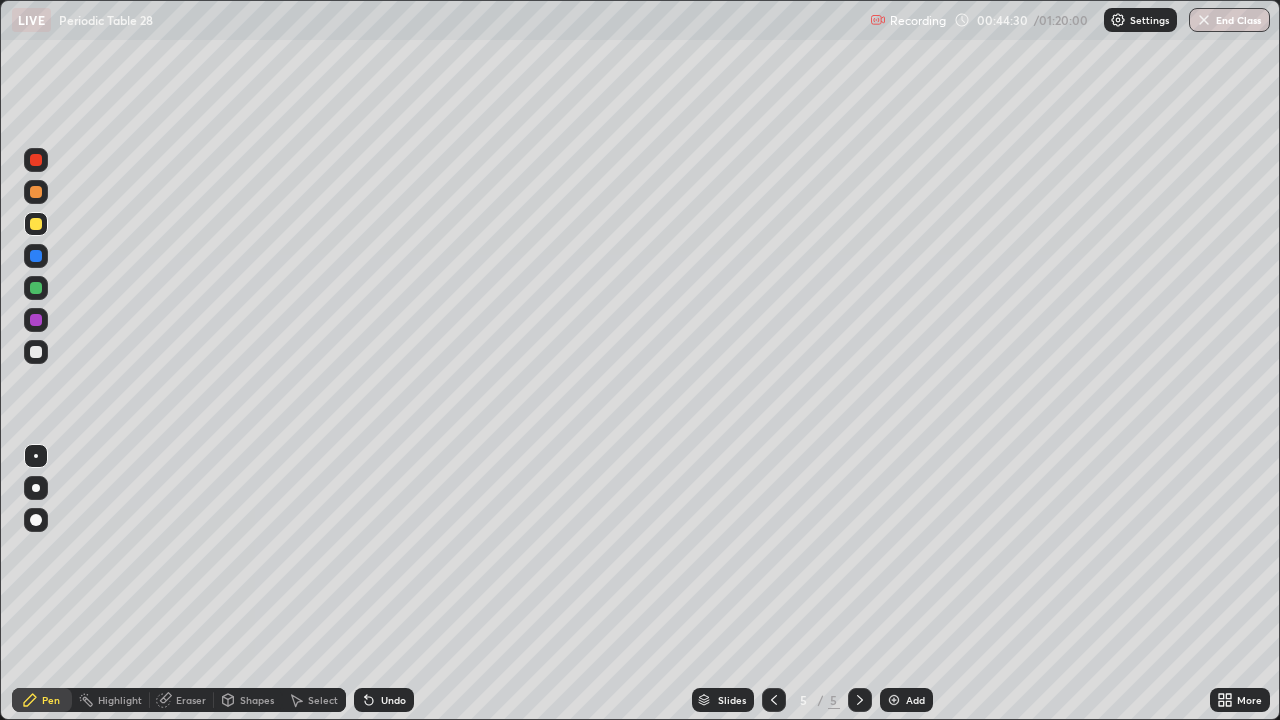 click on "Eraser" at bounding box center (191, 700) 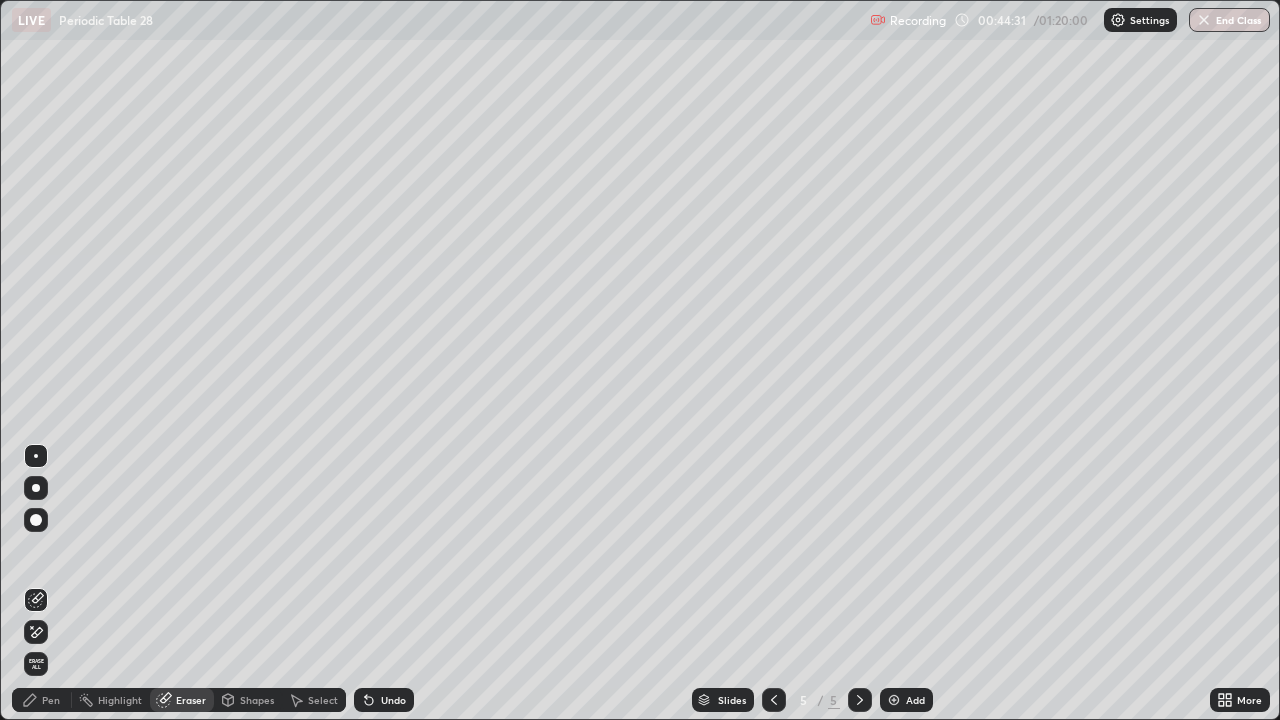 click on "Pen" at bounding box center [42, 700] 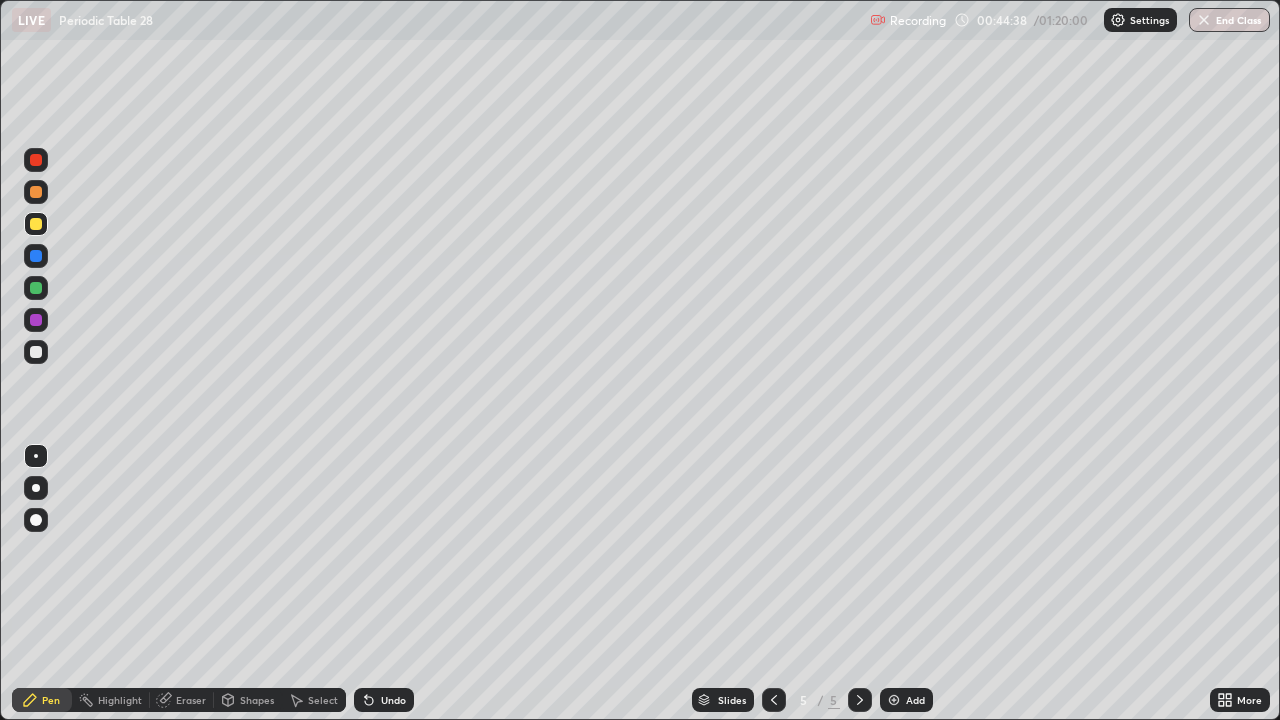 click at bounding box center (36, 352) 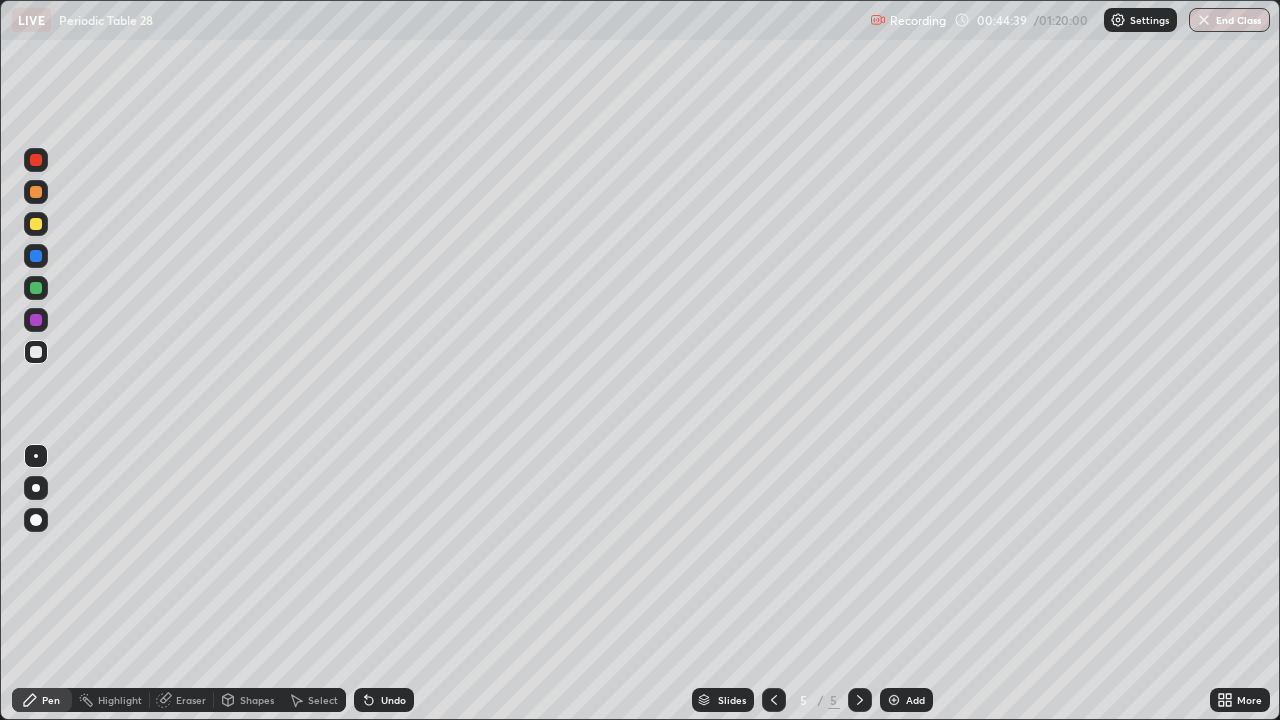 click at bounding box center (36, 352) 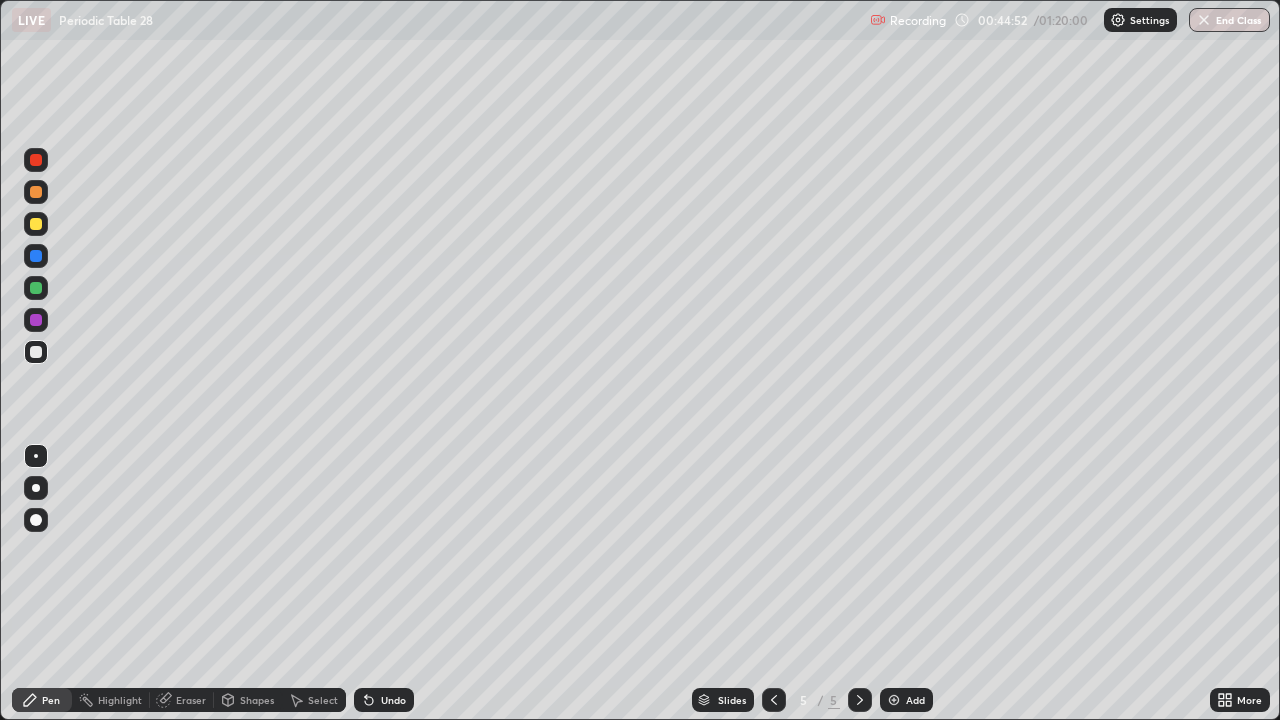 click on "Eraser" at bounding box center [191, 700] 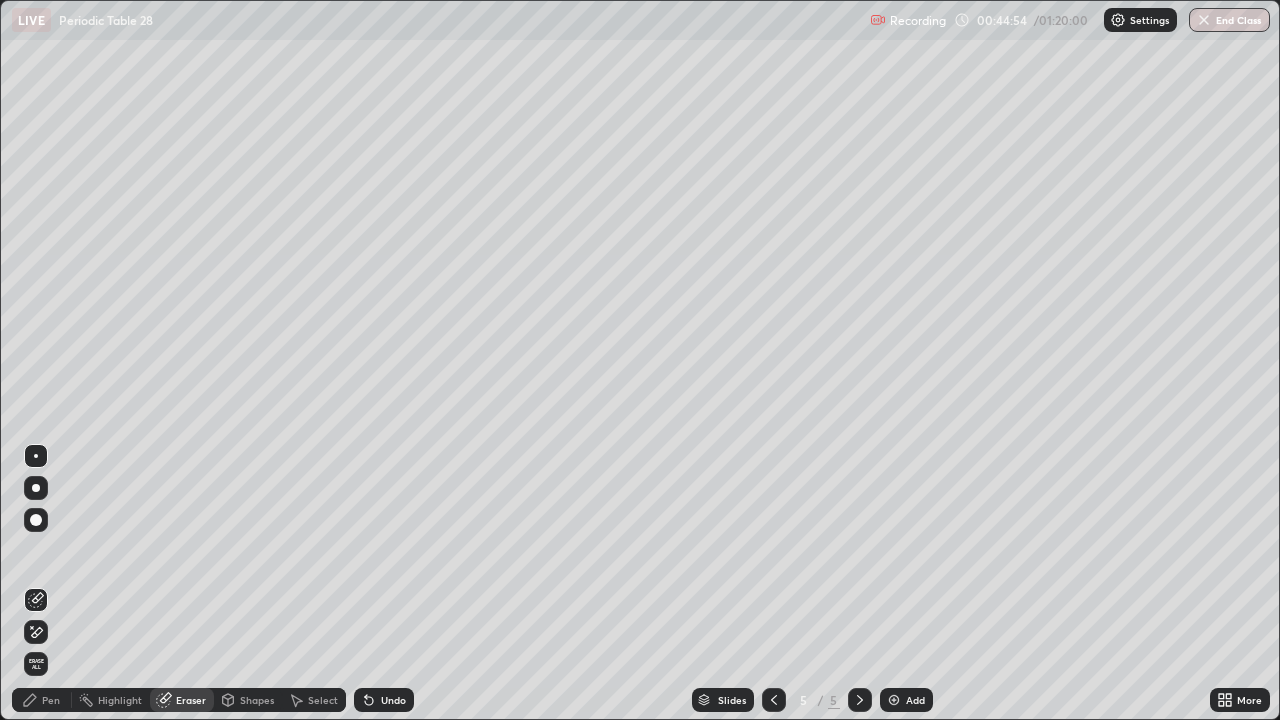 click on "Pen" at bounding box center [51, 700] 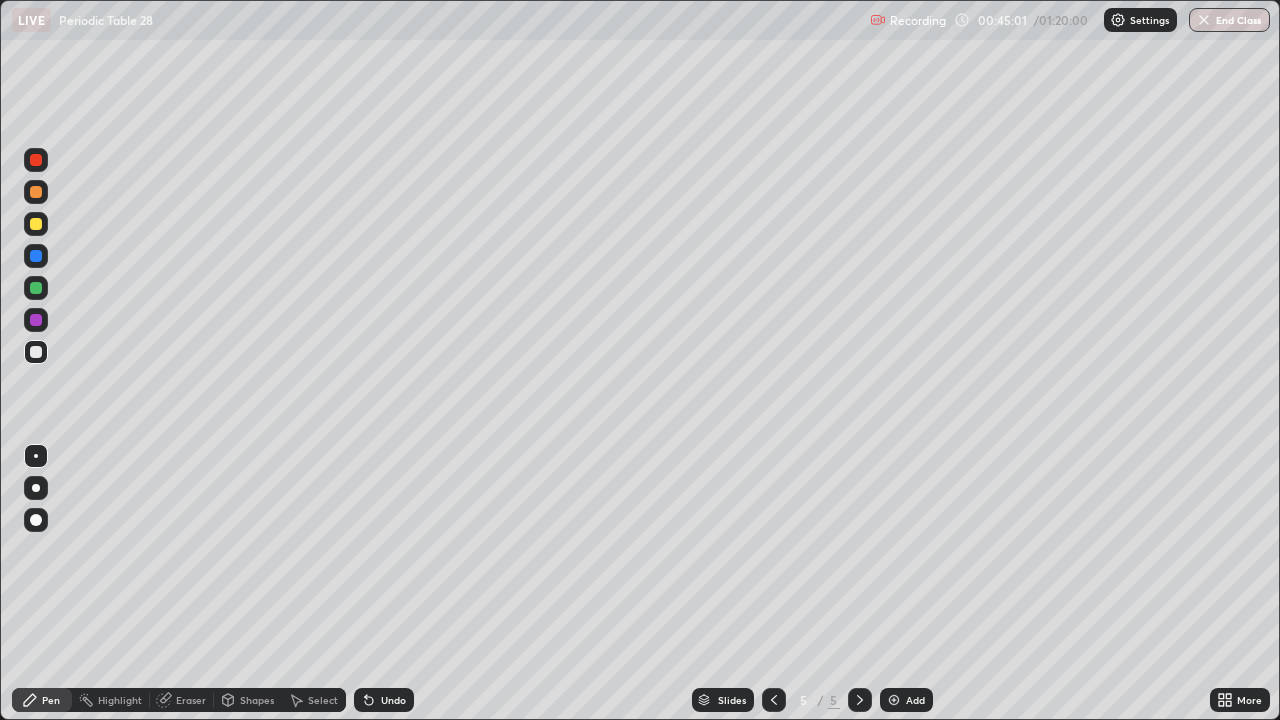 click at bounding box center [36, 192] 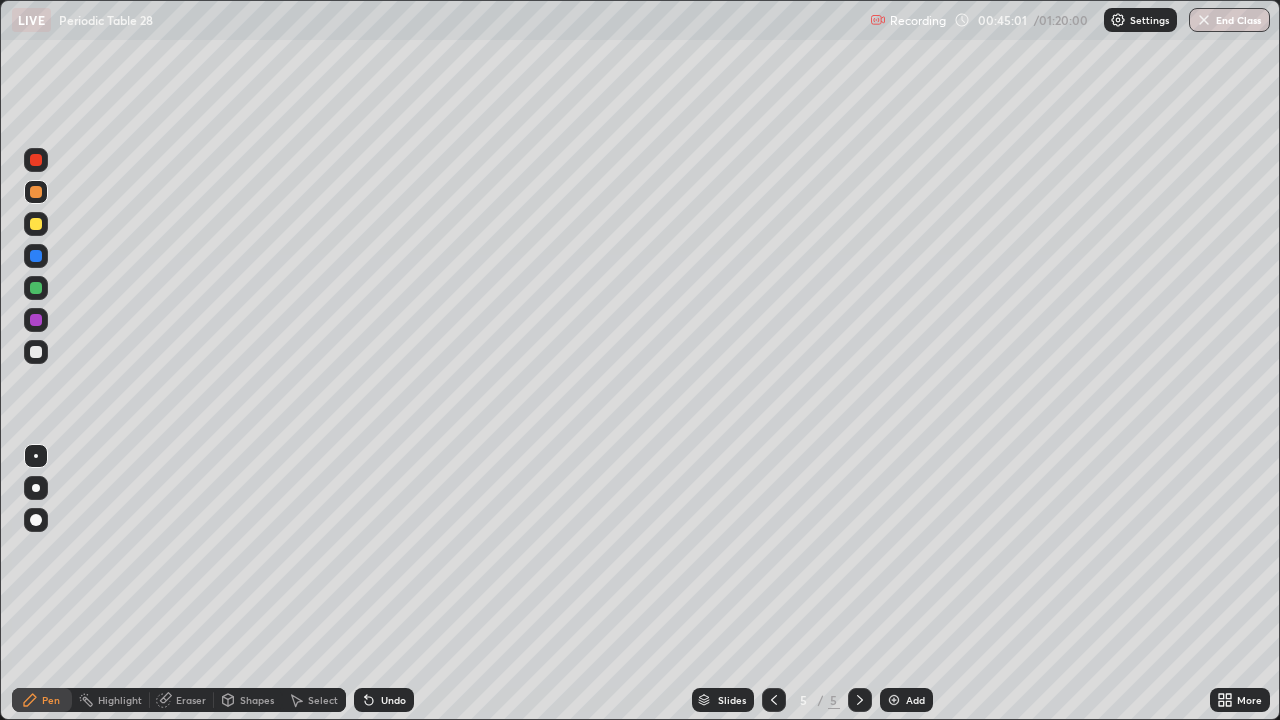 click at bounding box center [36, 192] 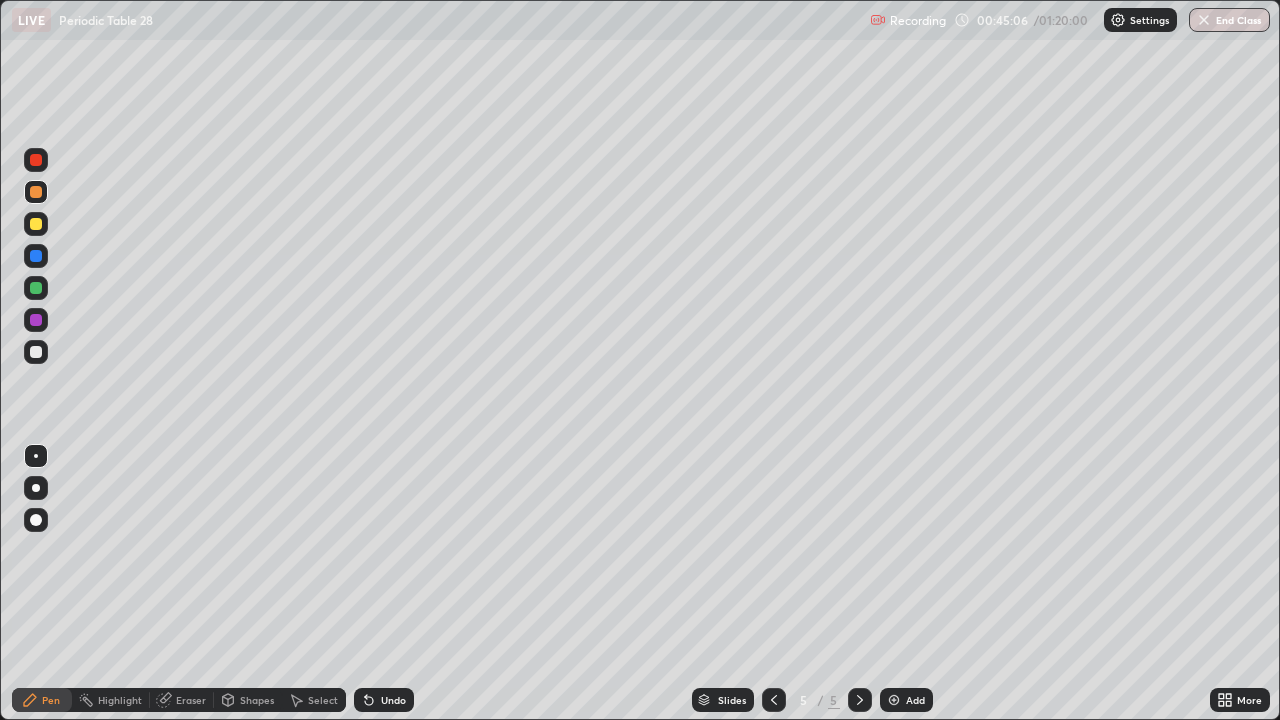 click on "Eraser" at bounding box center [191, 700] 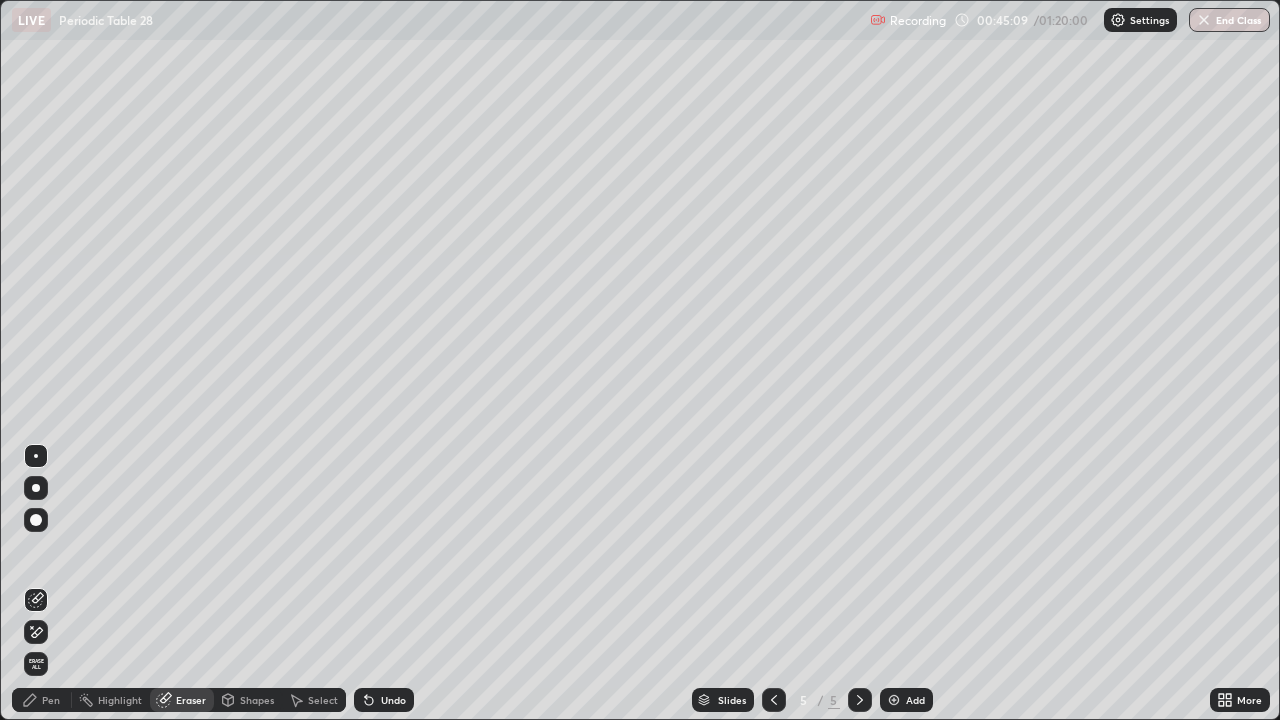 click on "Pen" at bounding box center (42, 700) 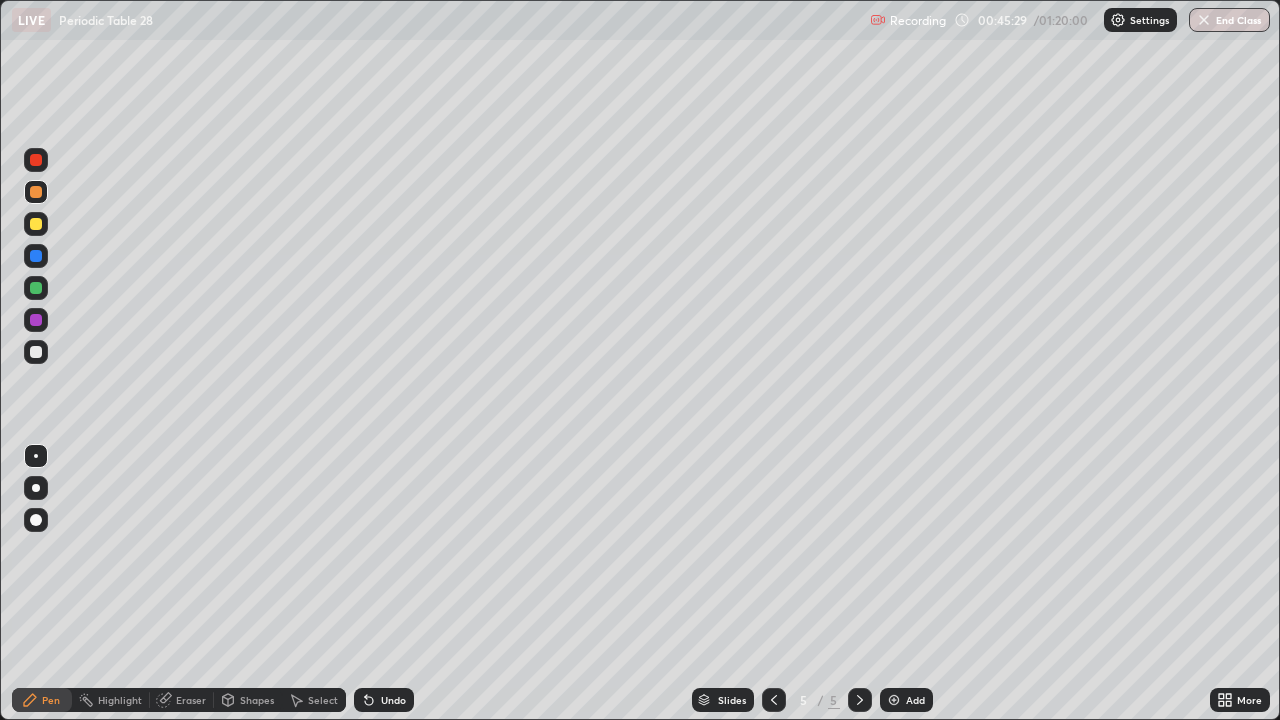 click at bounding box center [36, 224] 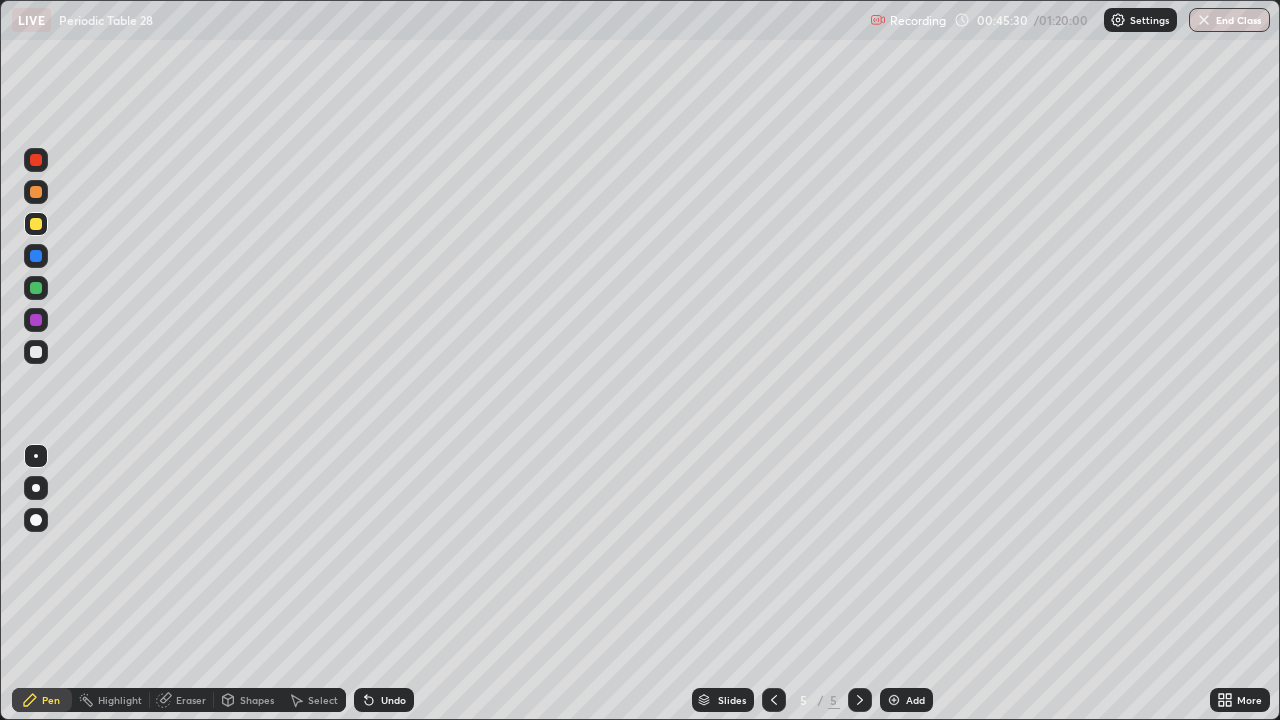 click at bounding box center [36, 288] 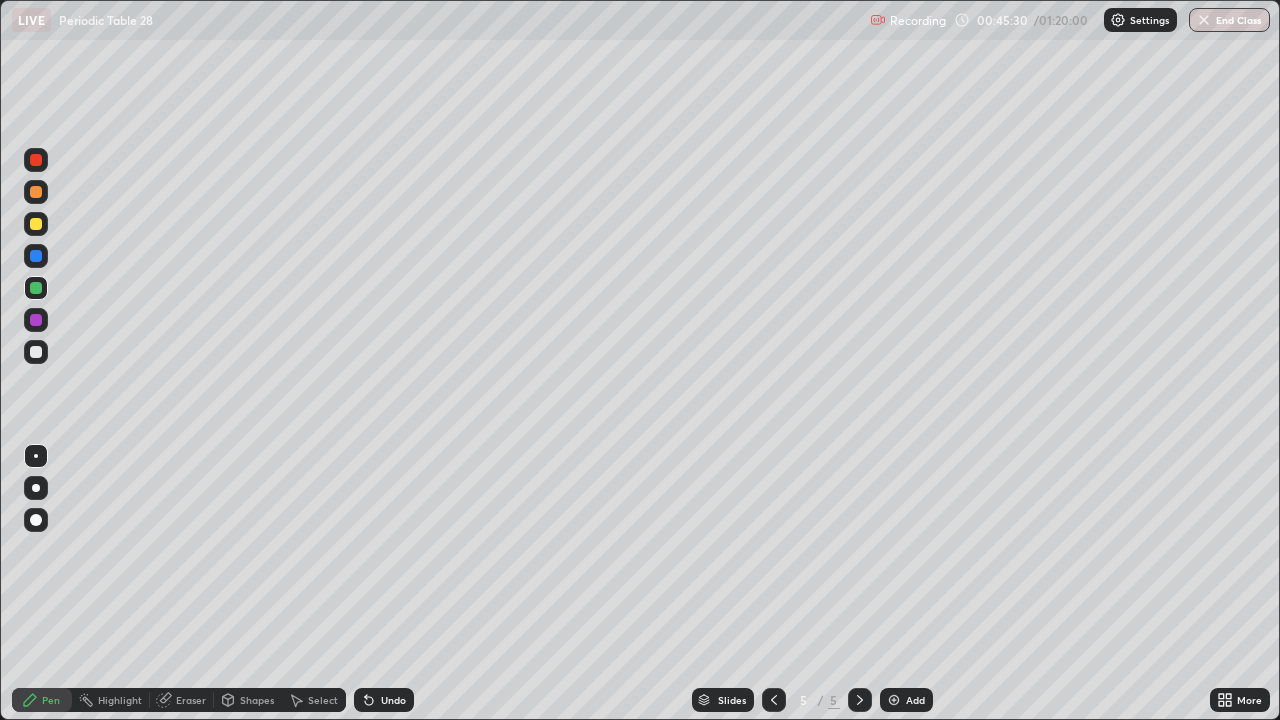 click at bounding box center [36, 288] 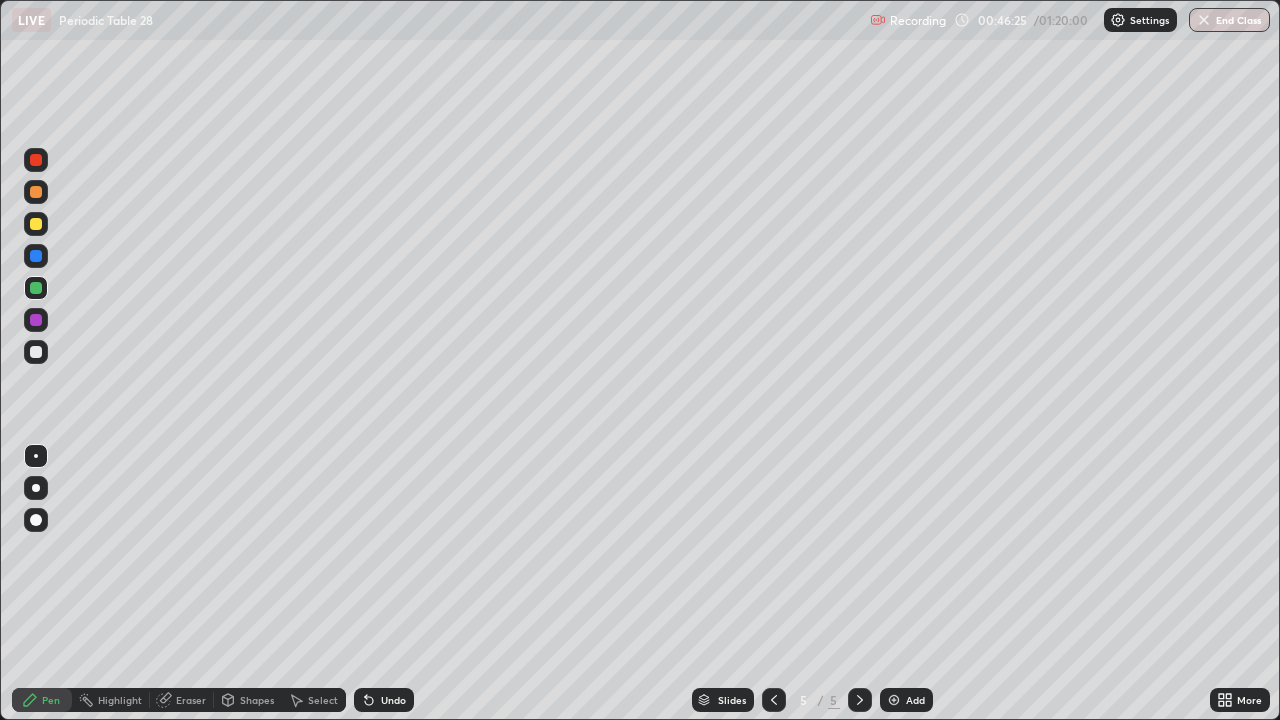 click on "Erase all" at bounding box center (36, 360) 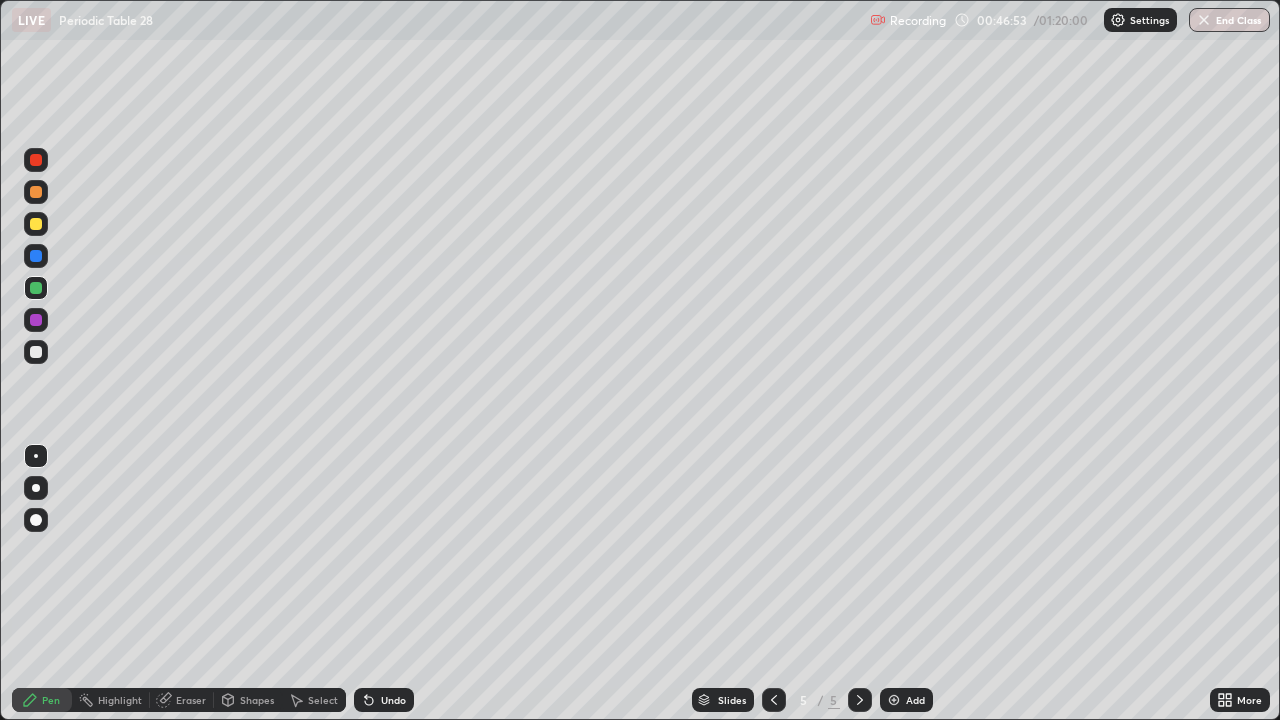 click at bounding box center [36, 224] 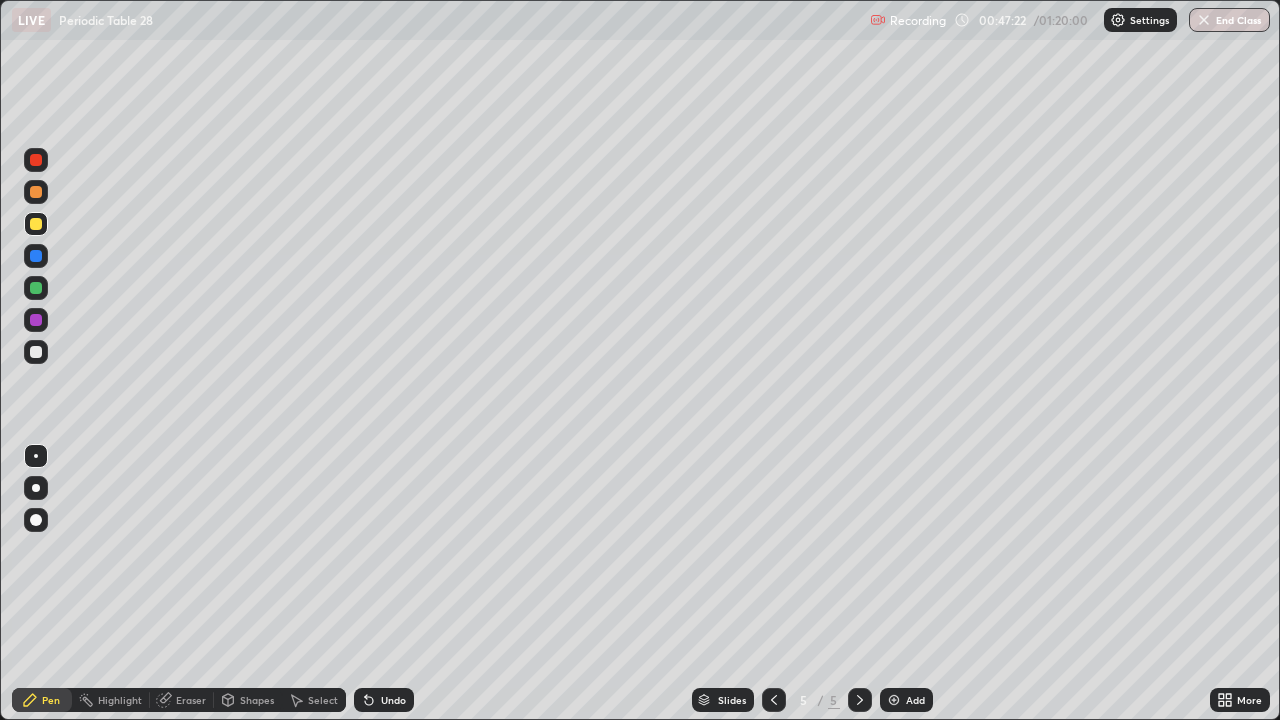 click at bounding box center [36, 352] 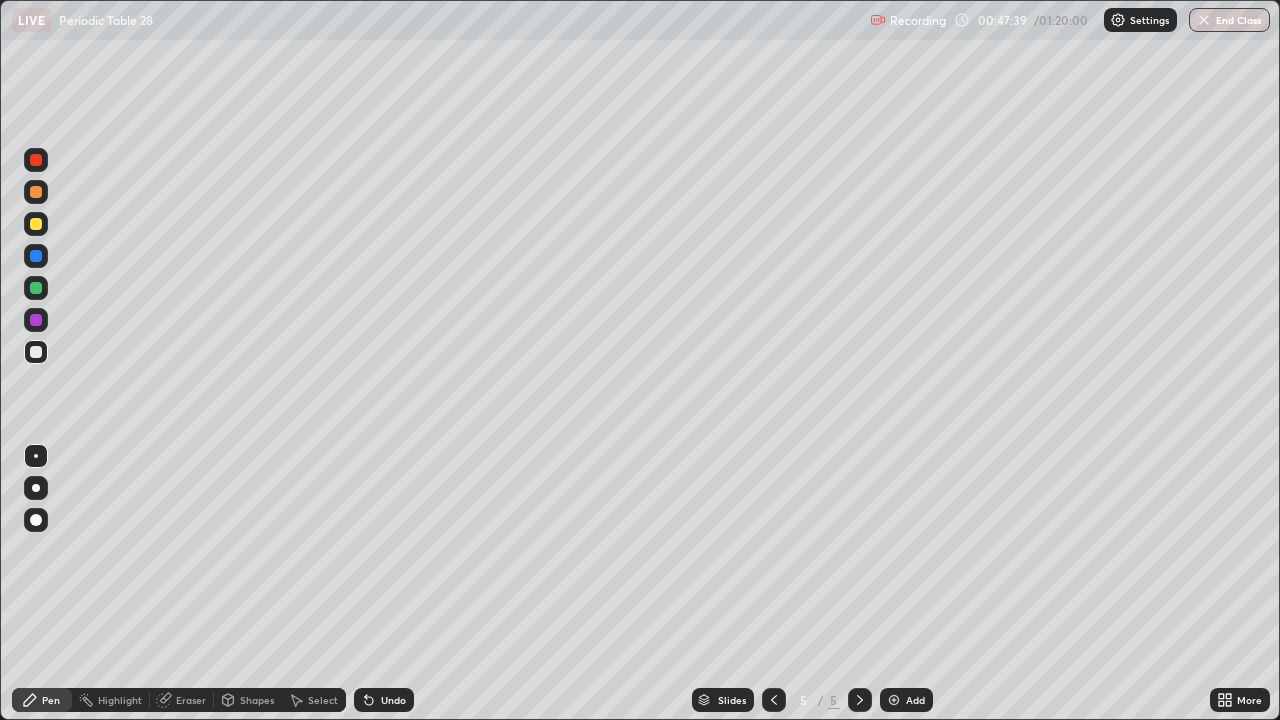 click at bounding box center (36, 224) 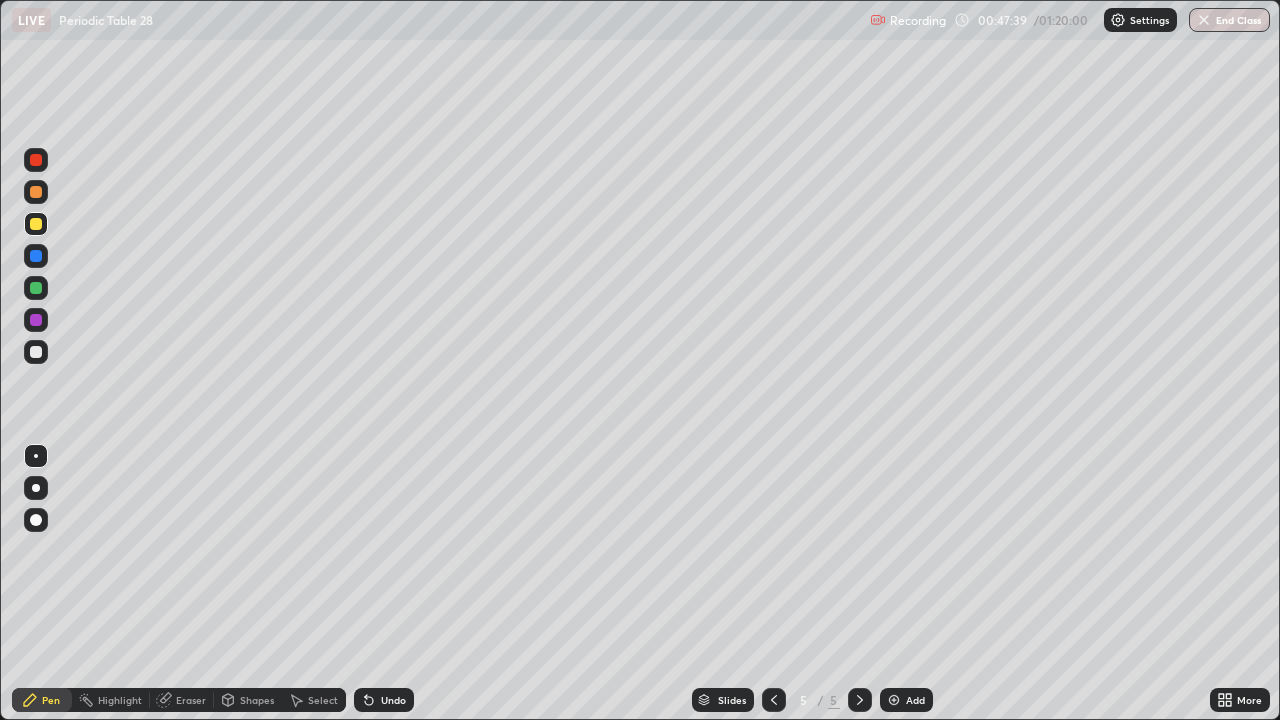click at bounding box center [36, 224] 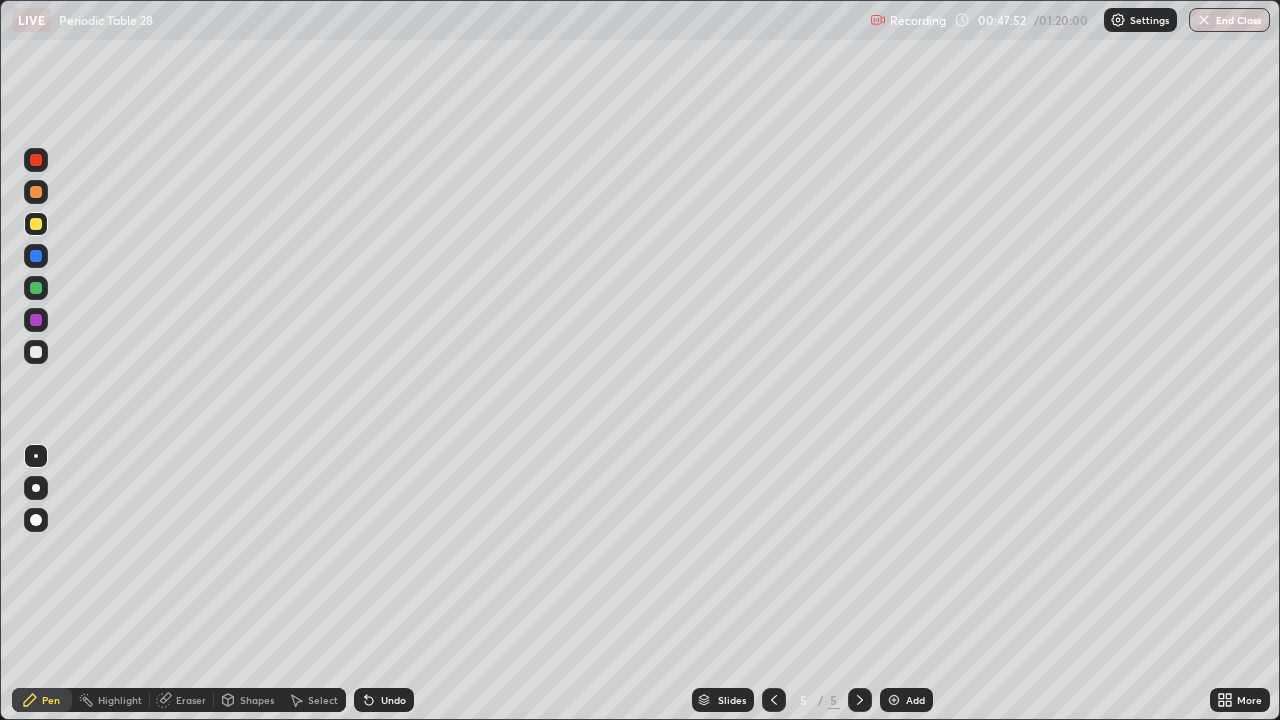 click at bounding box center (36, 288) 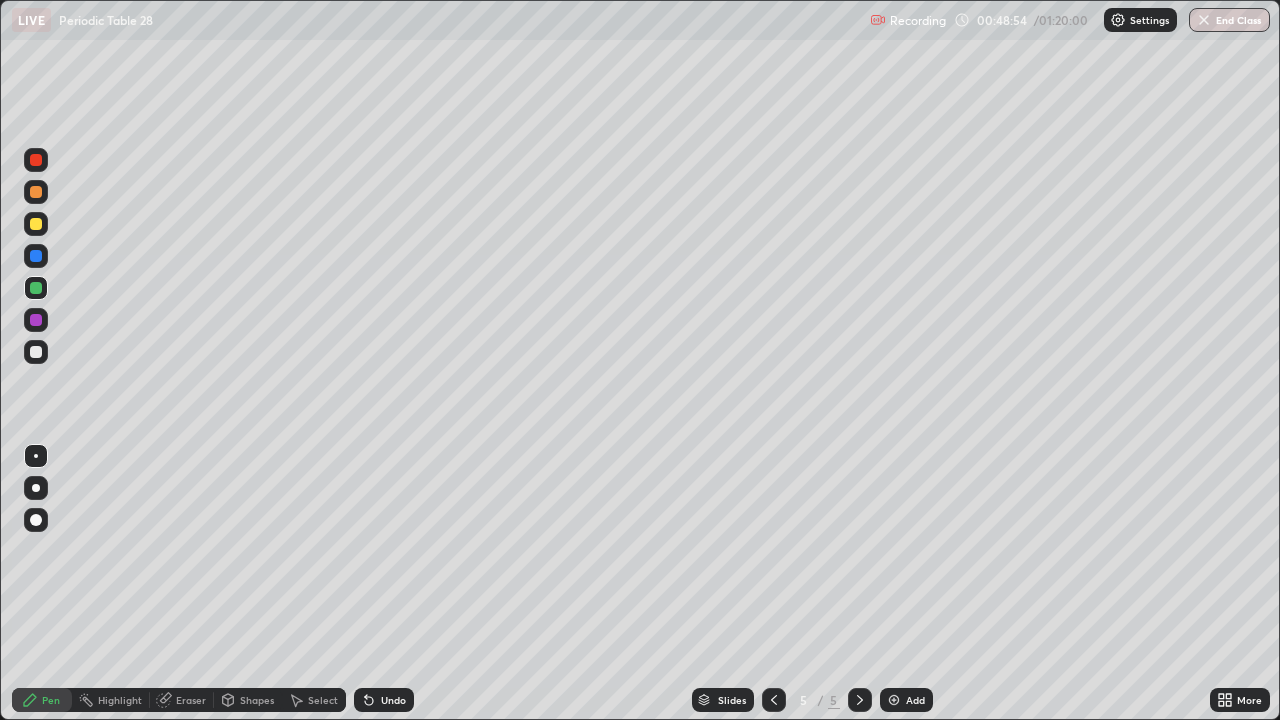 click at bounding box center (36, 224) 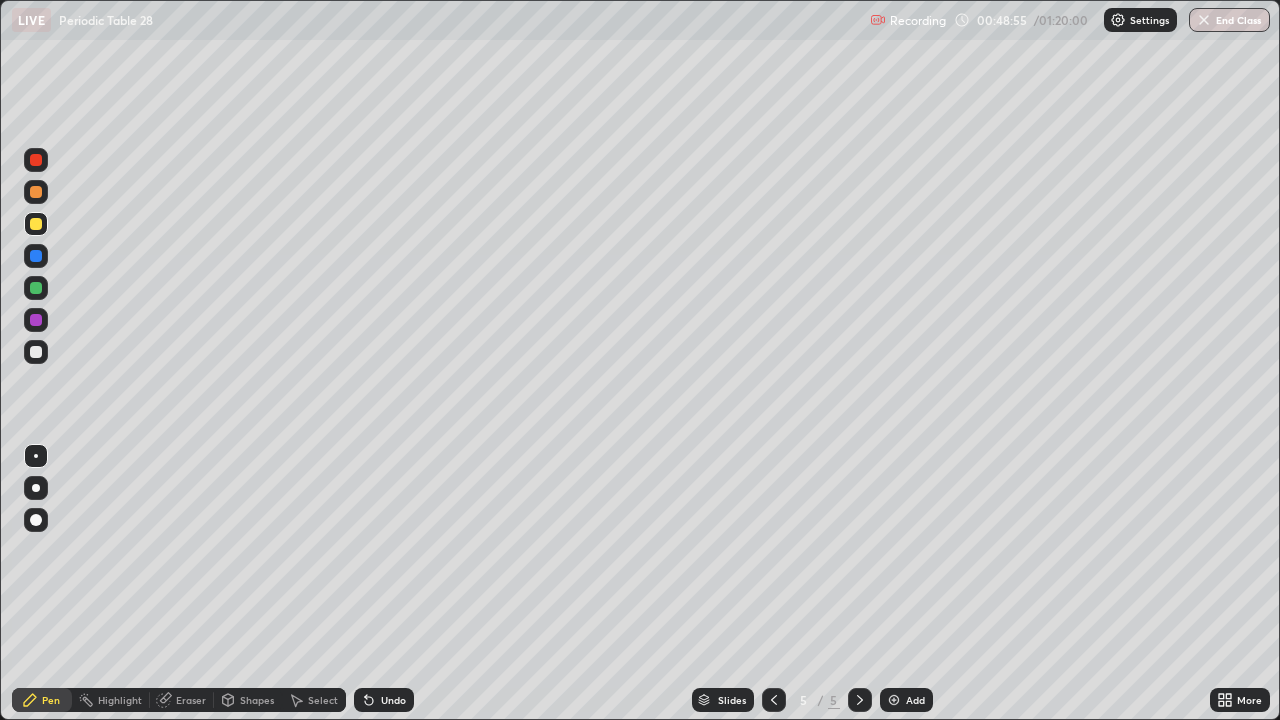 click at bounding box center (36, 224) 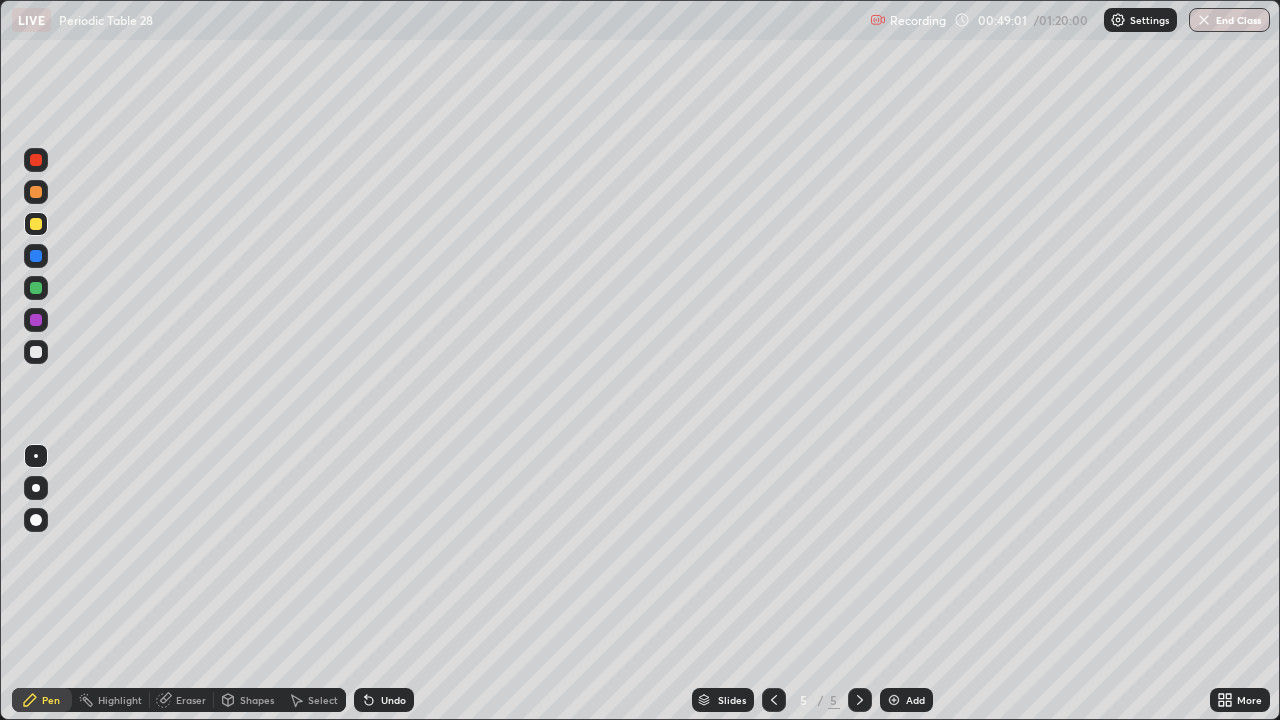 click on "Eraser" at bounding box center [182, 700] 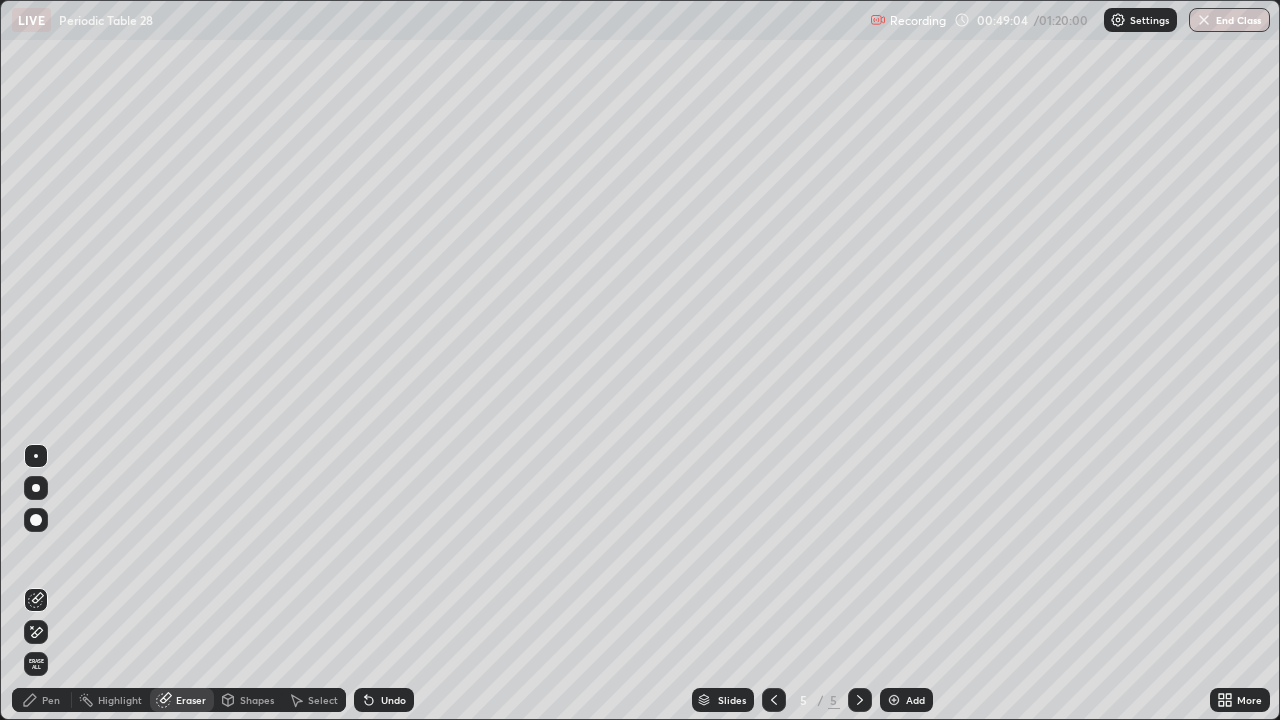 click on "Pen" at bounding box center (51, 700) 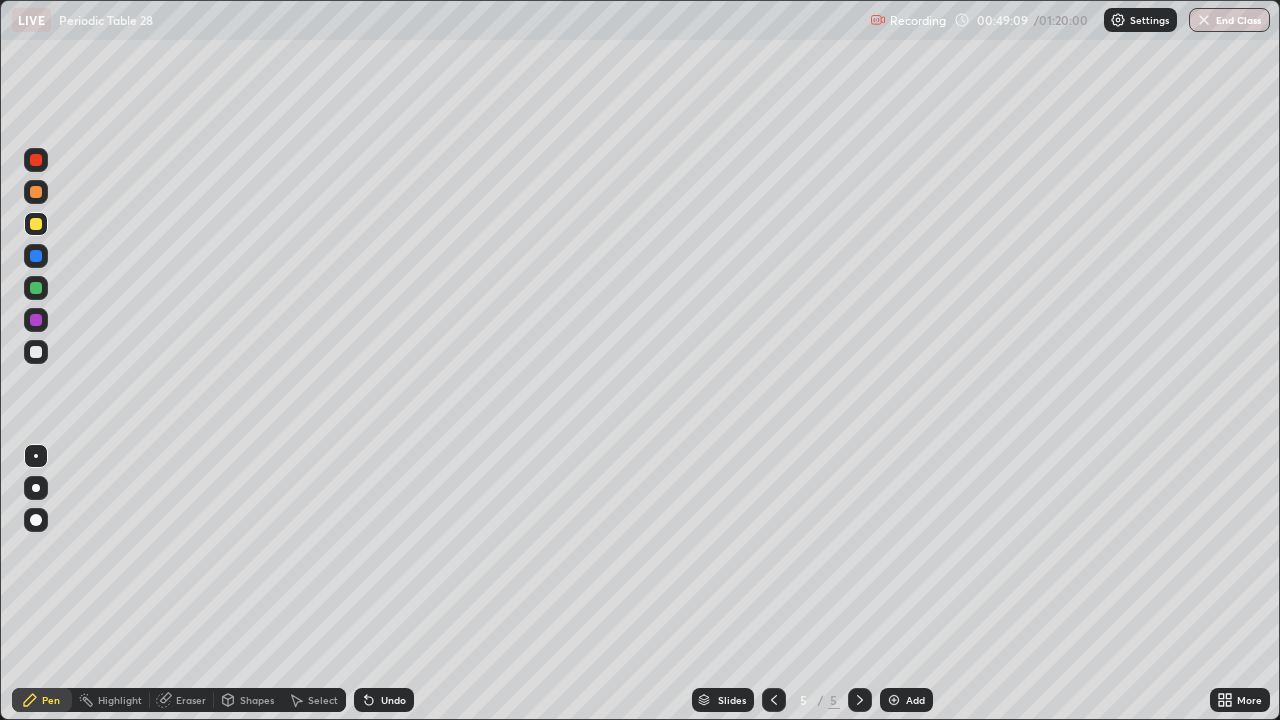 click at bounding box center (36, 288) 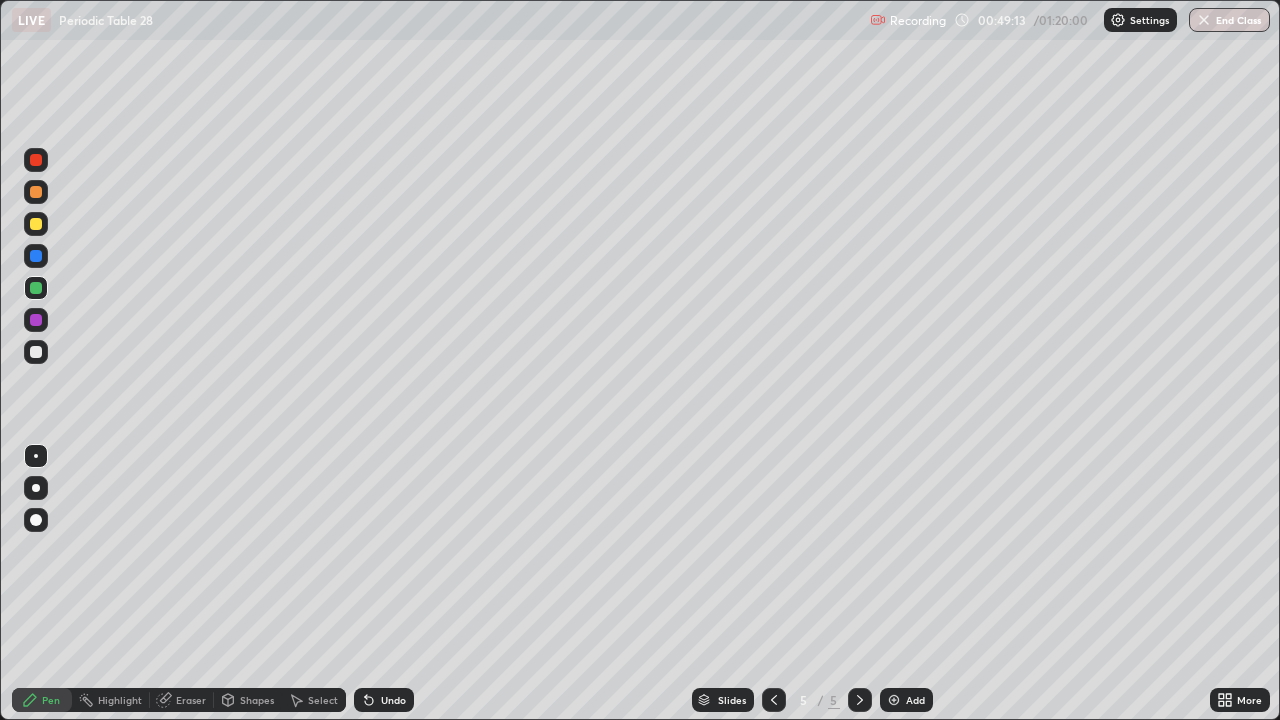 click at bounding box center (36, 192) 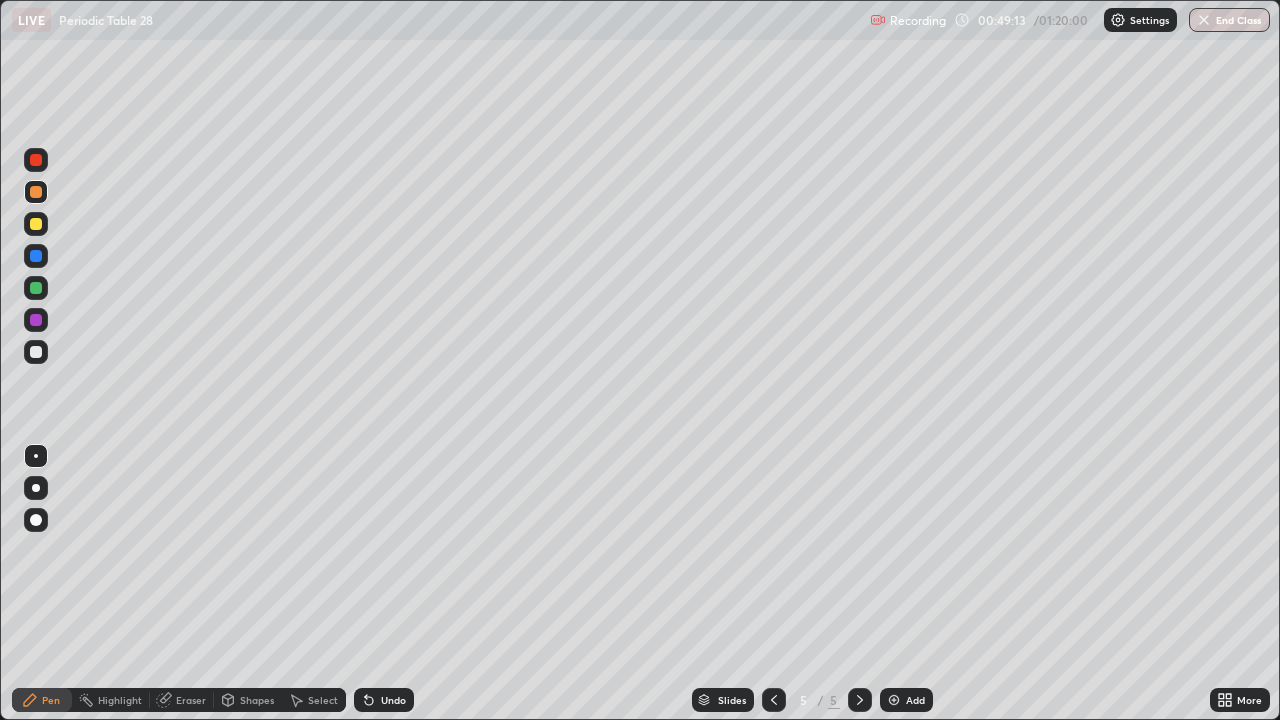click at bounding box center [36, 192] 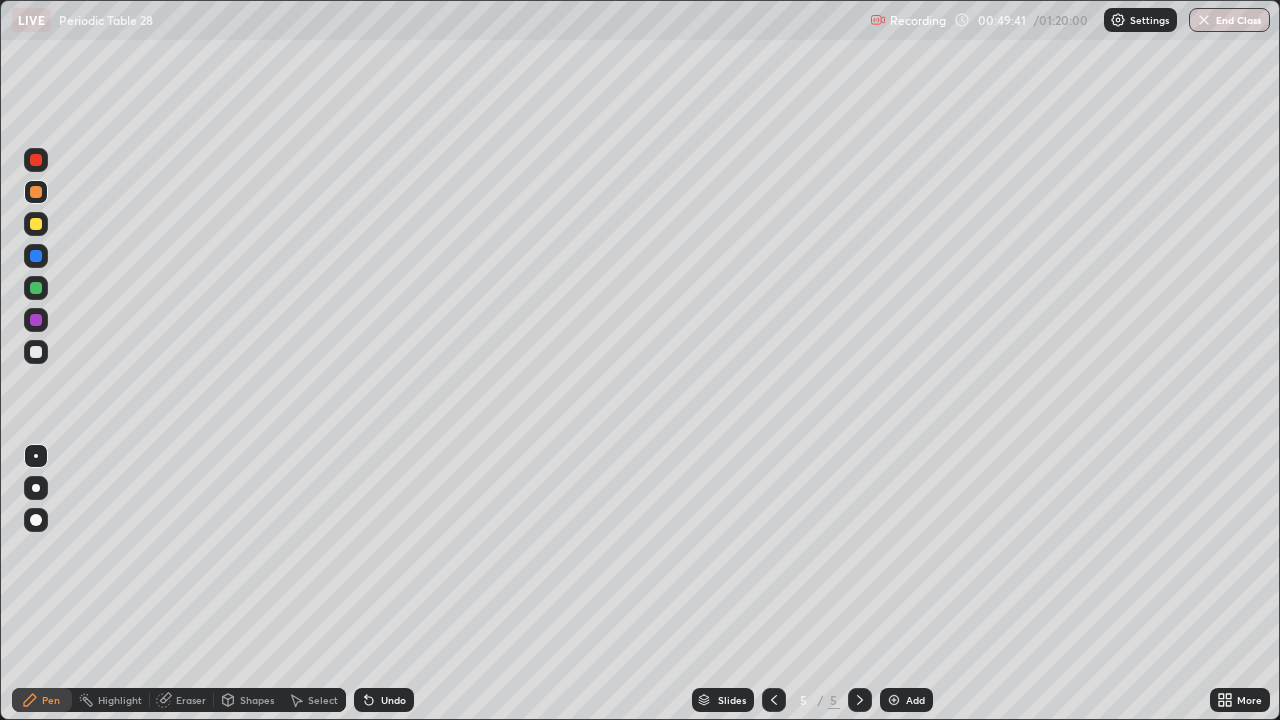 click at bounding box center (36, 224) 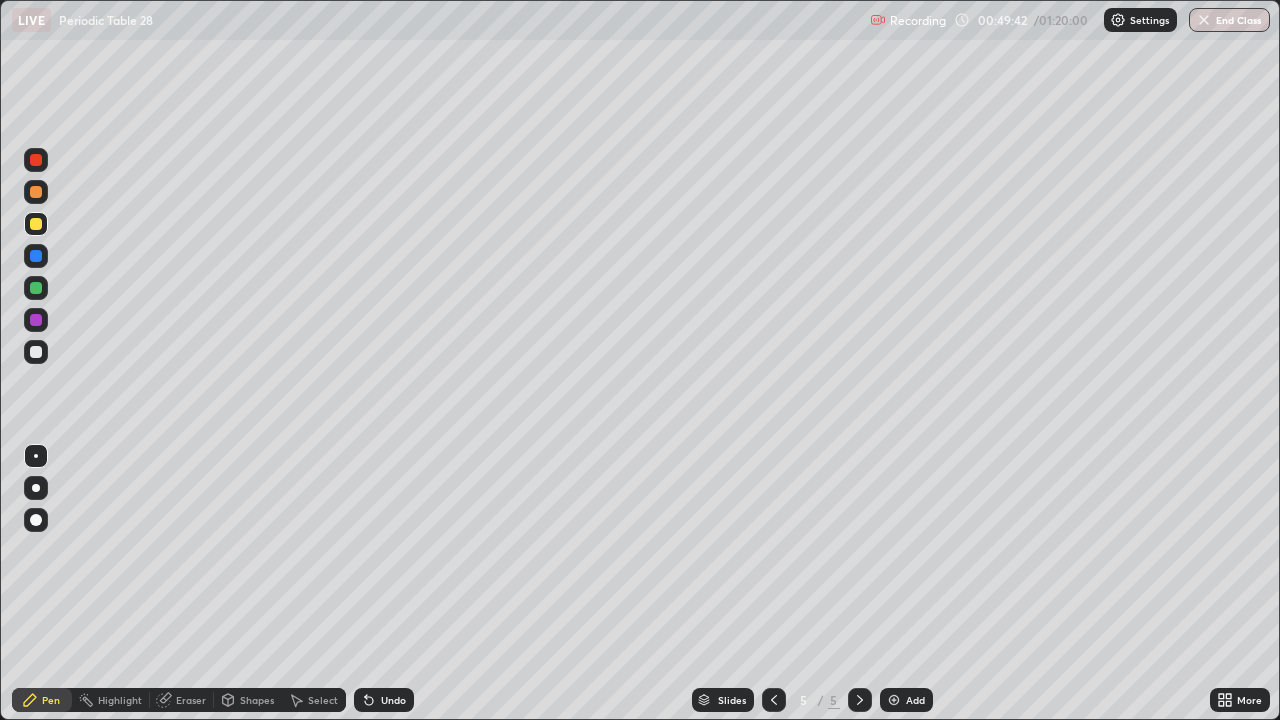 click at bounding box center [36, 224] 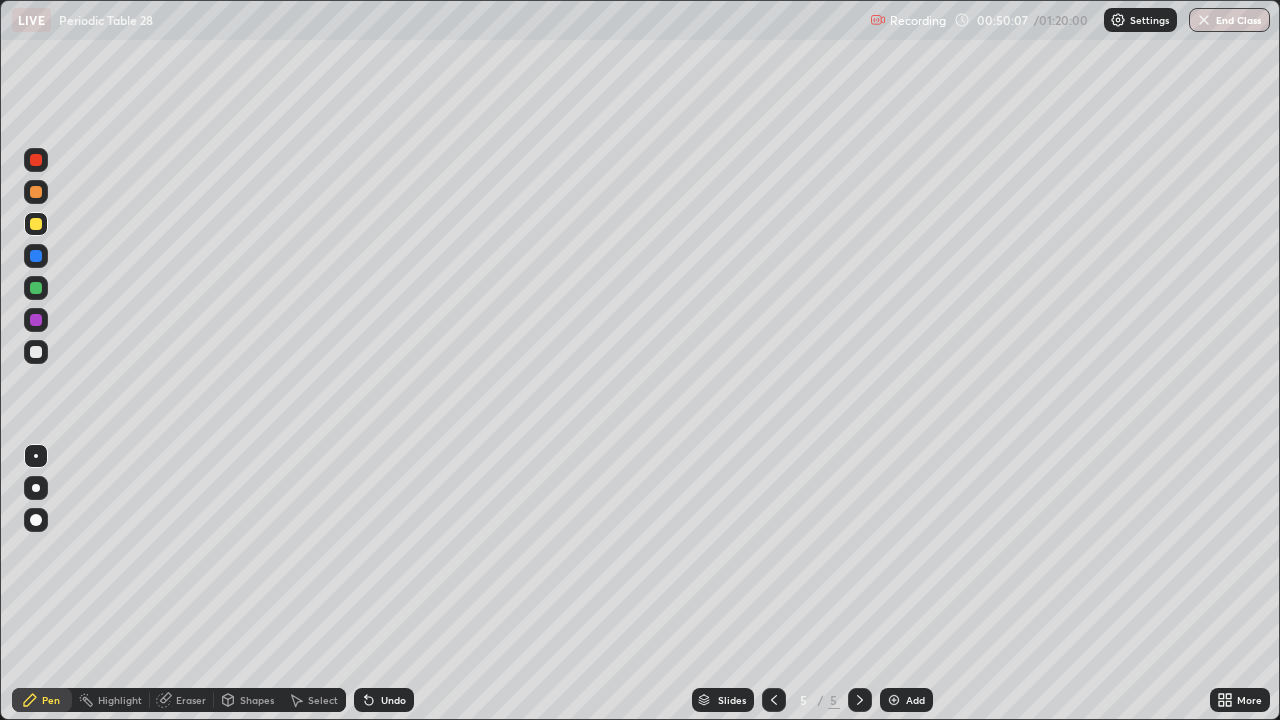 click at bounding box center (36, 192) 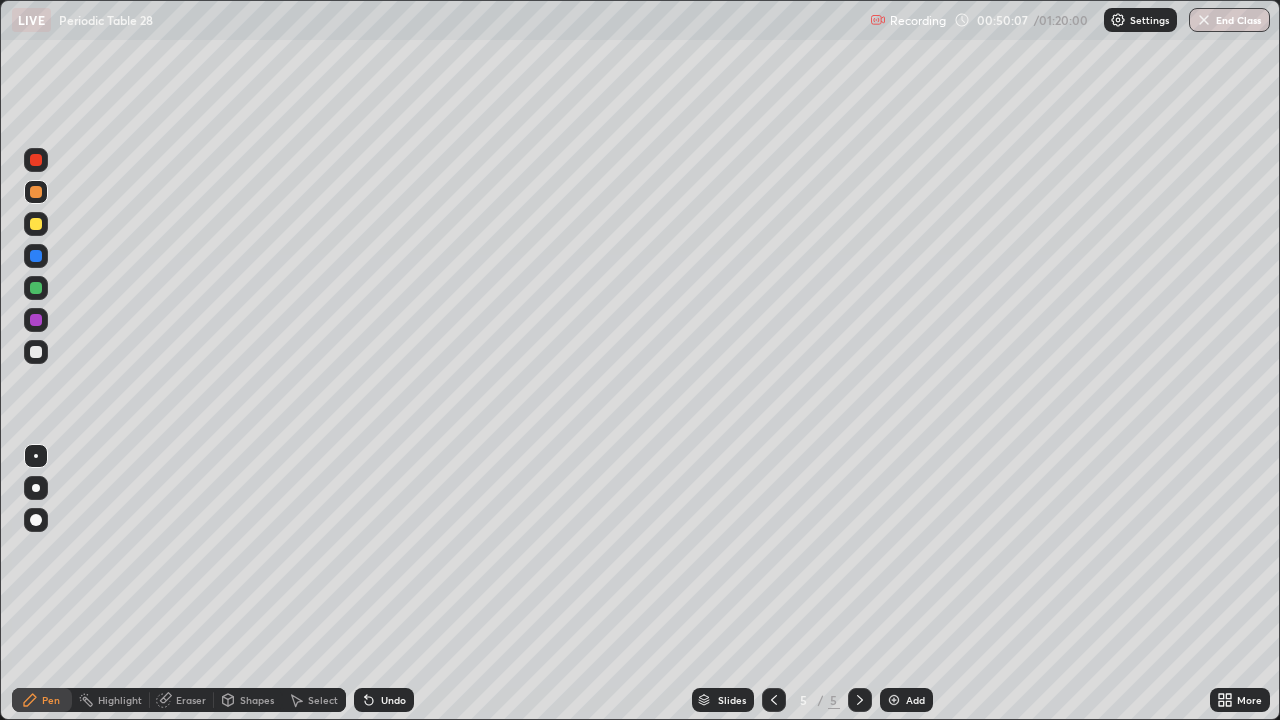 click at bounding box center (36, 192) 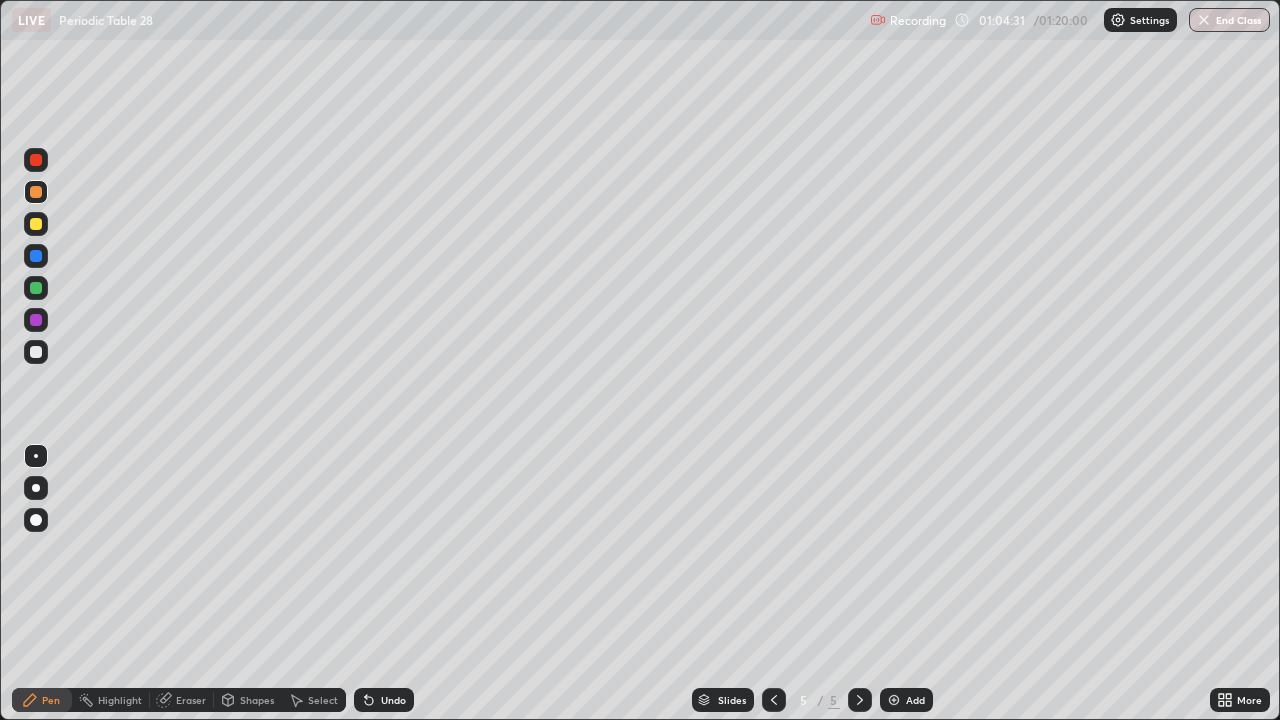 click at bounding box center [894, 700] 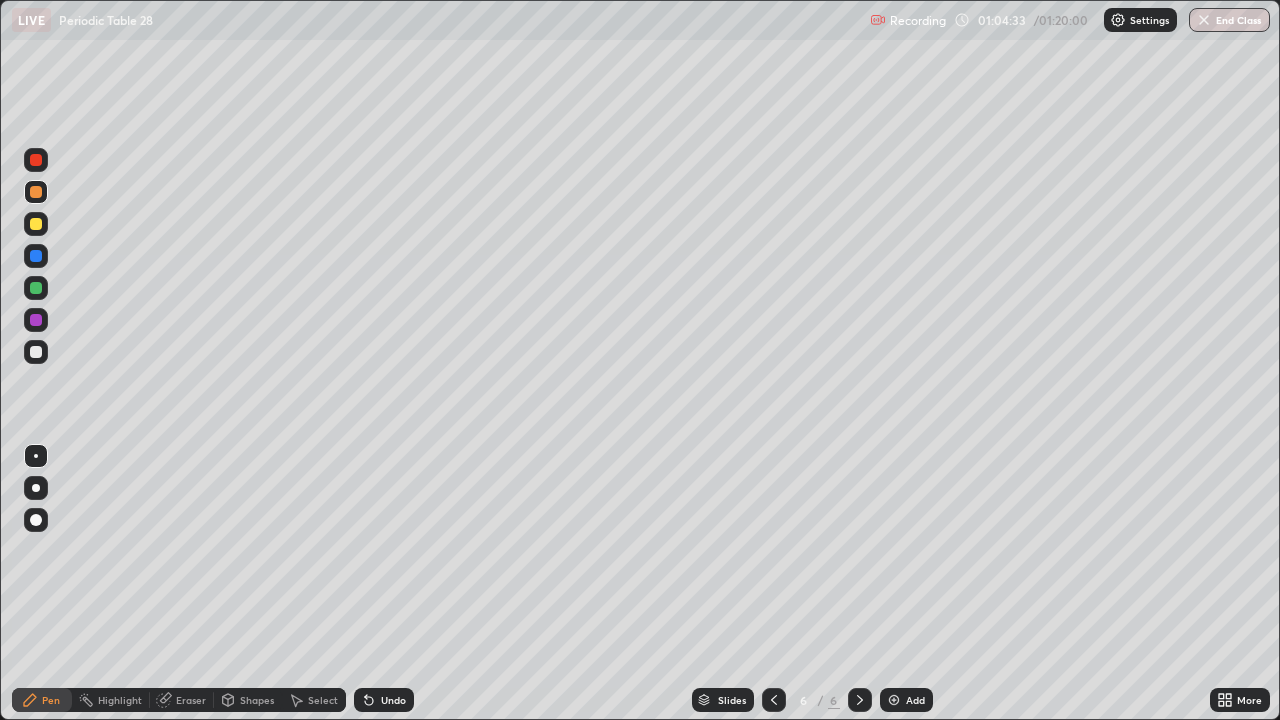 click at bounding box center [36, 224] 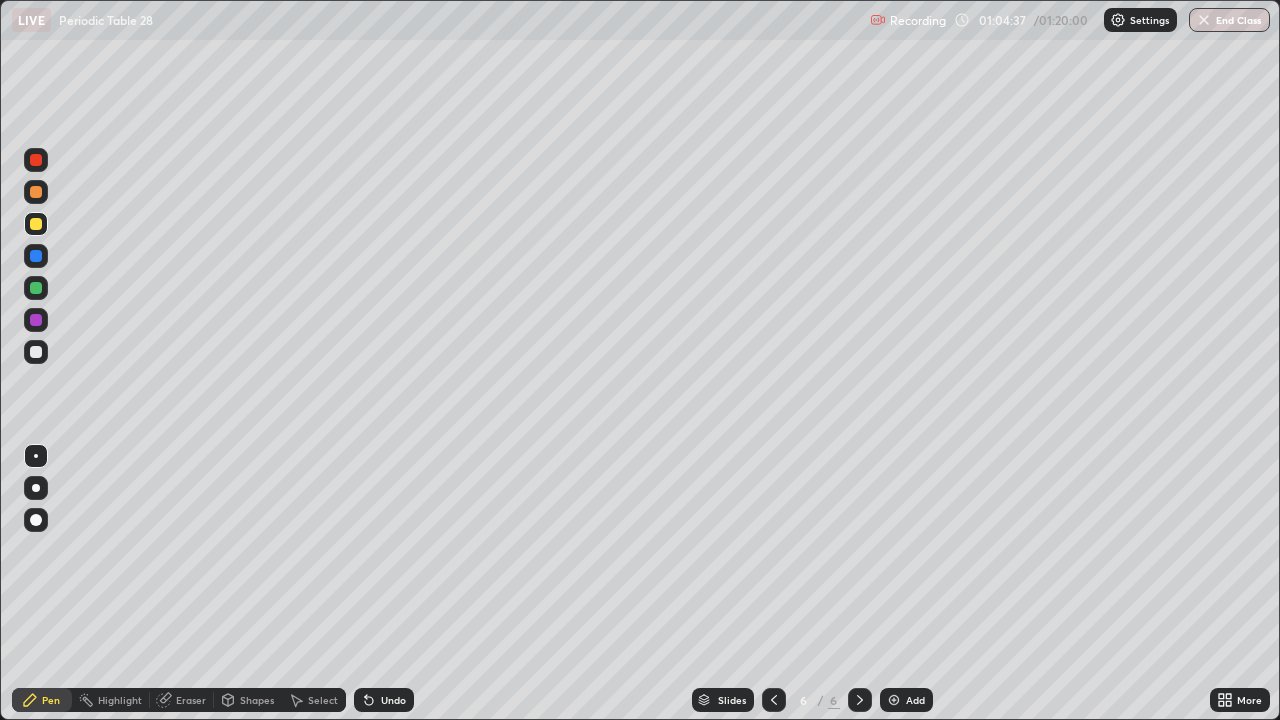 click at bounding box center (36, 192) 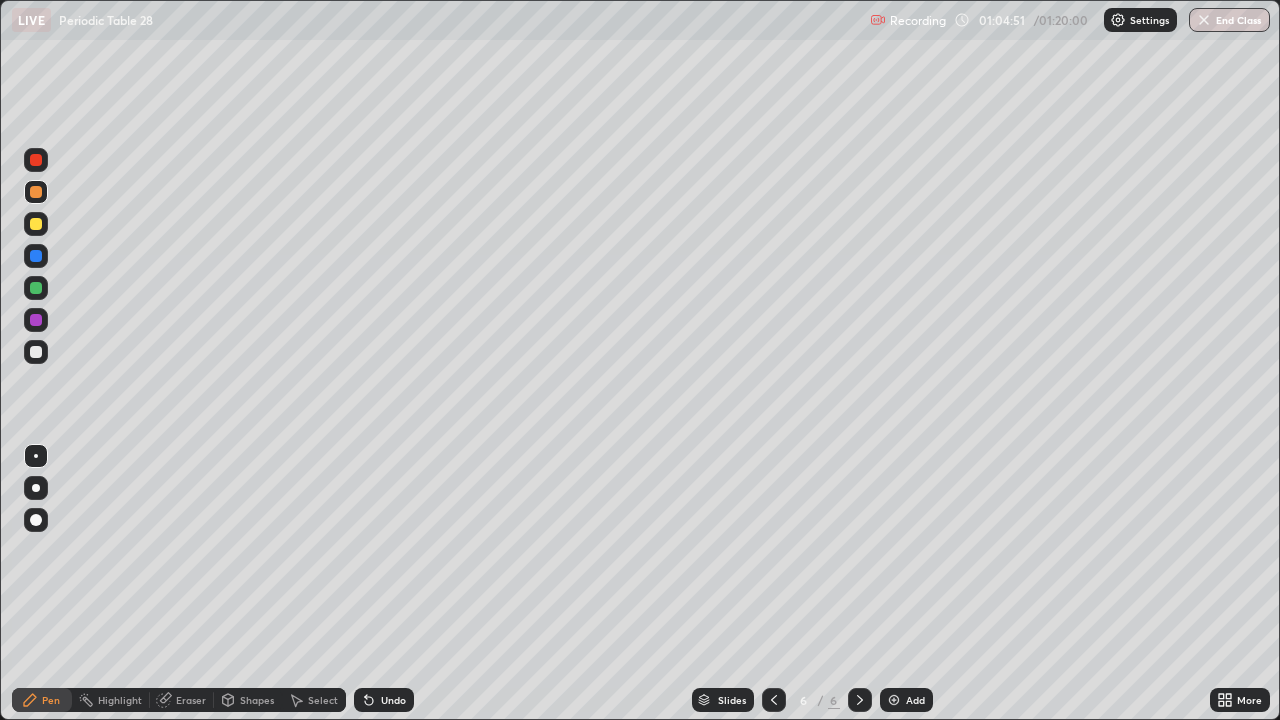 click at bounding box center [36, 288] 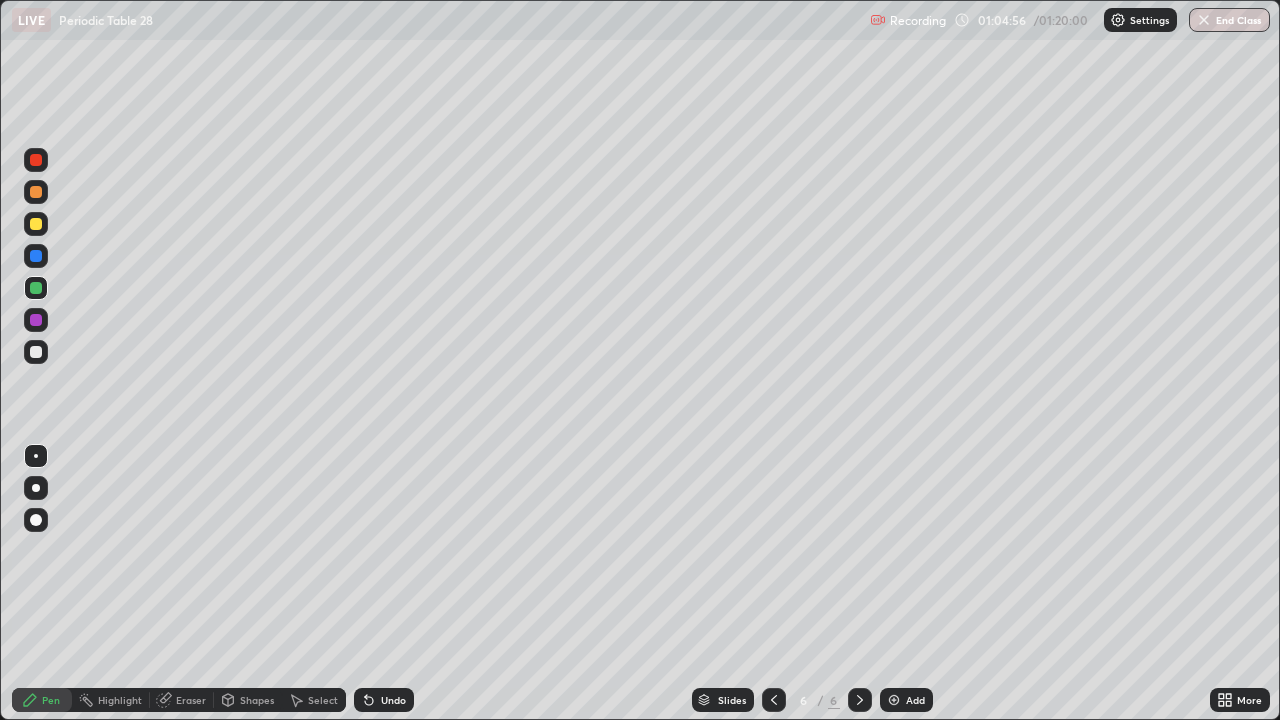 click at bounding box center (36, 224) 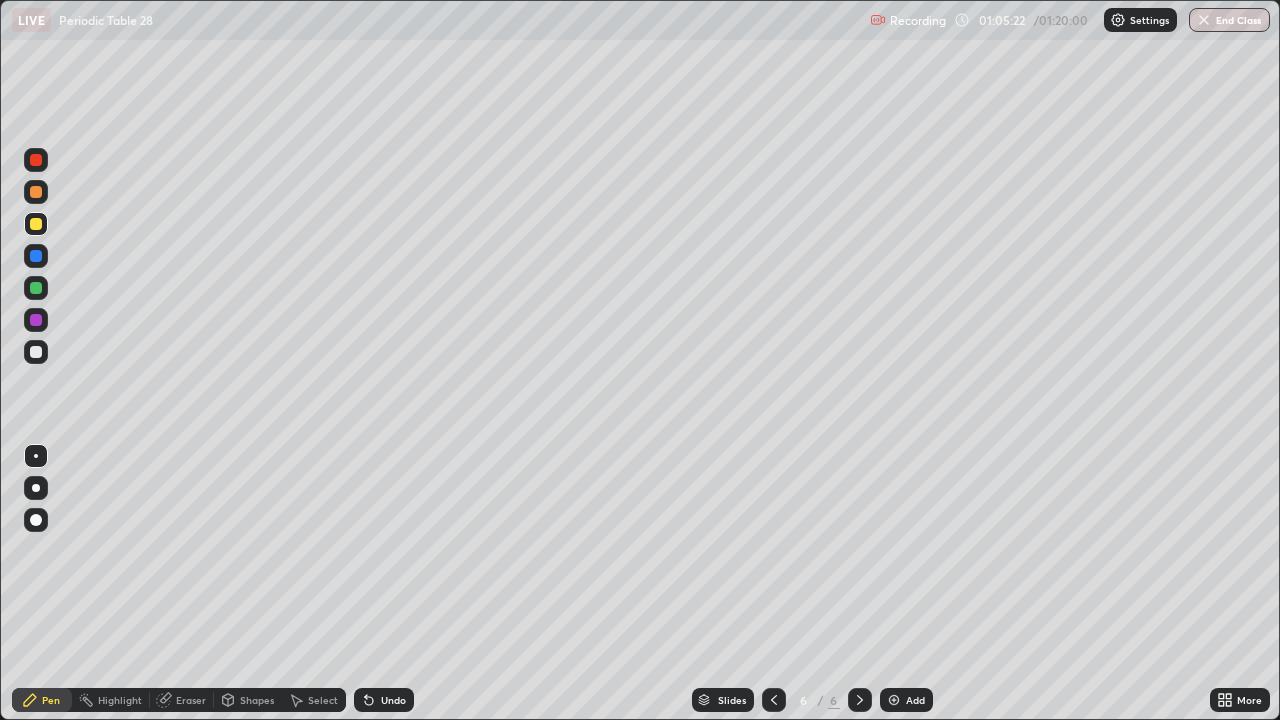 click at bounding box center (36, 192) 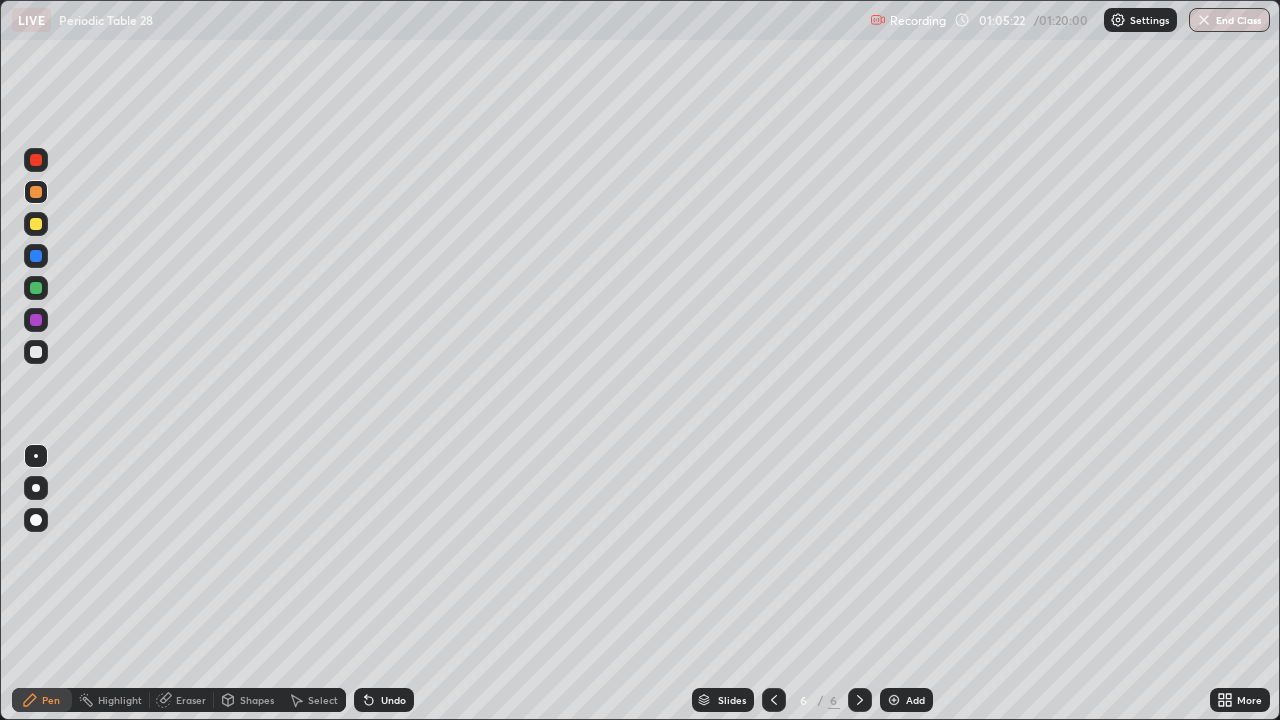 click at bounding box center (36, 192) 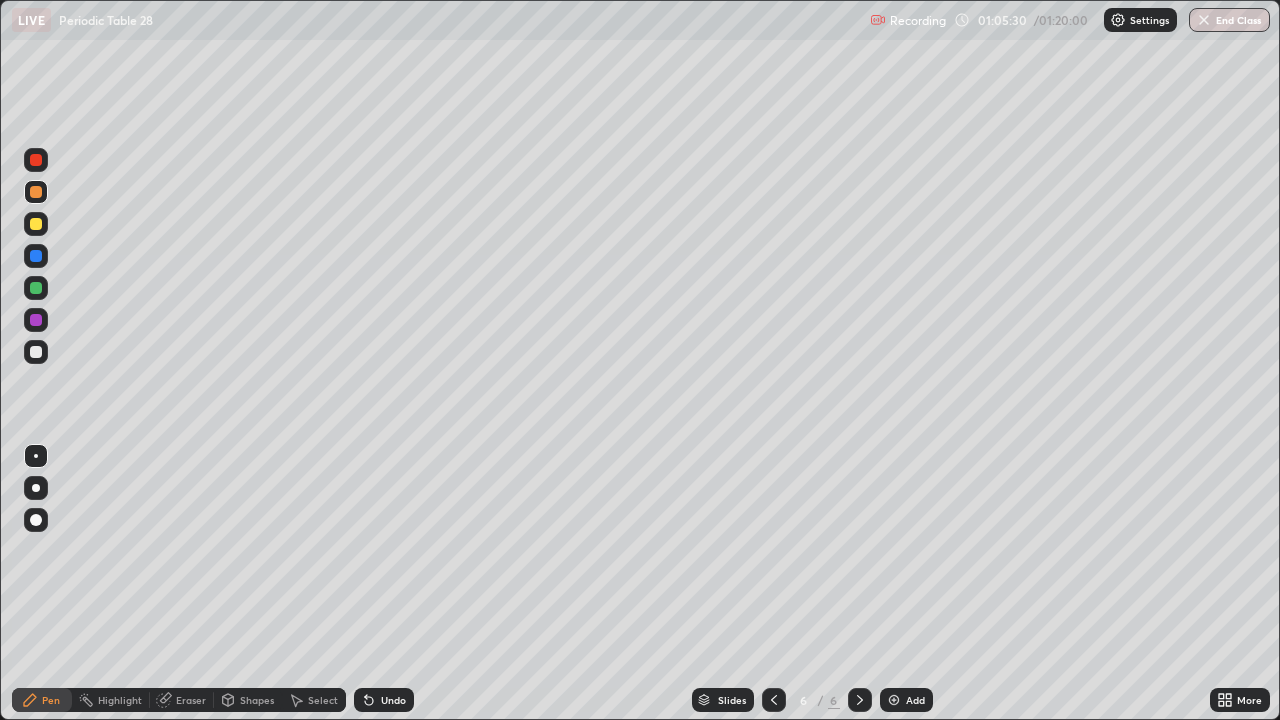 click at bounding box center [36, 352] 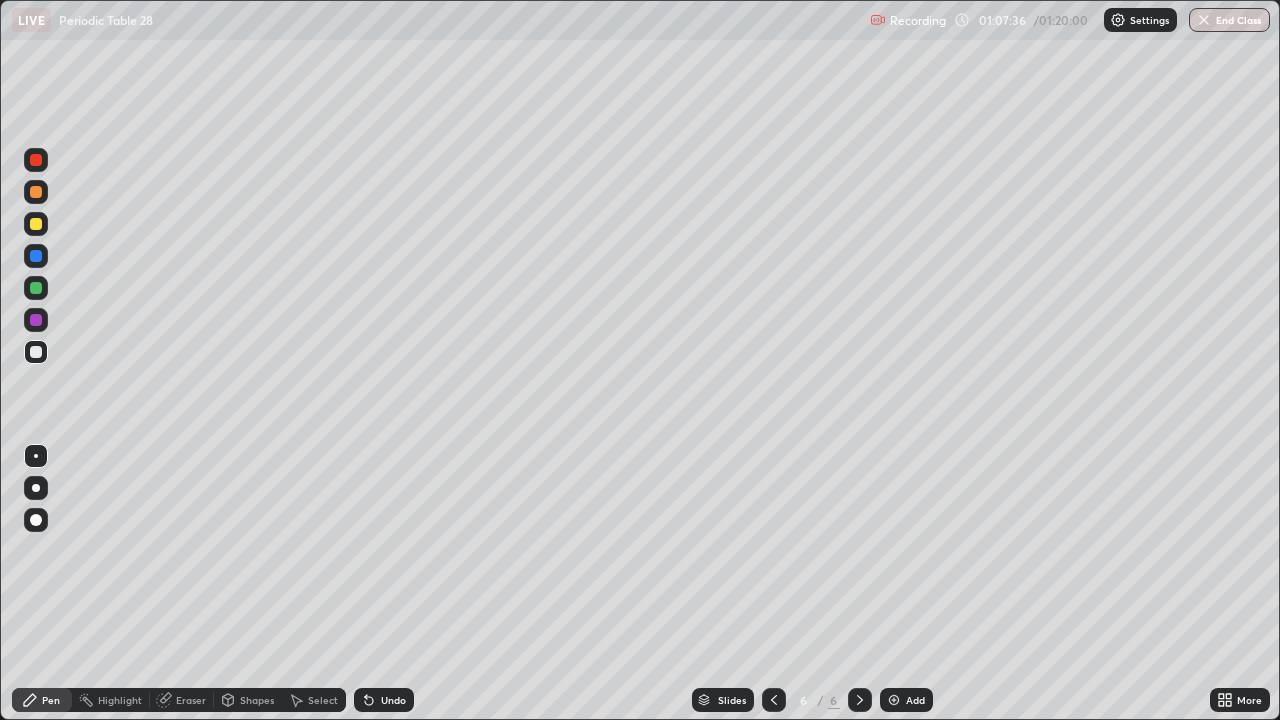click at bounding box center [36, 224] 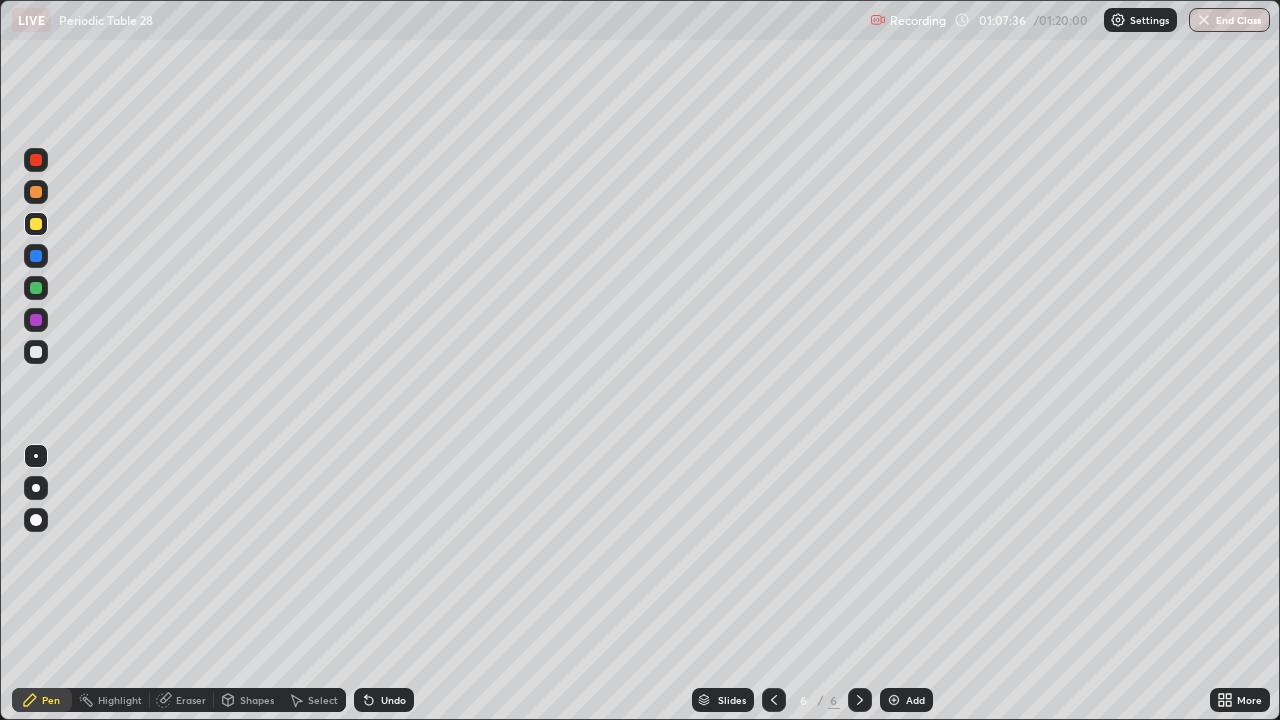 click at bounding box center (36, 224) 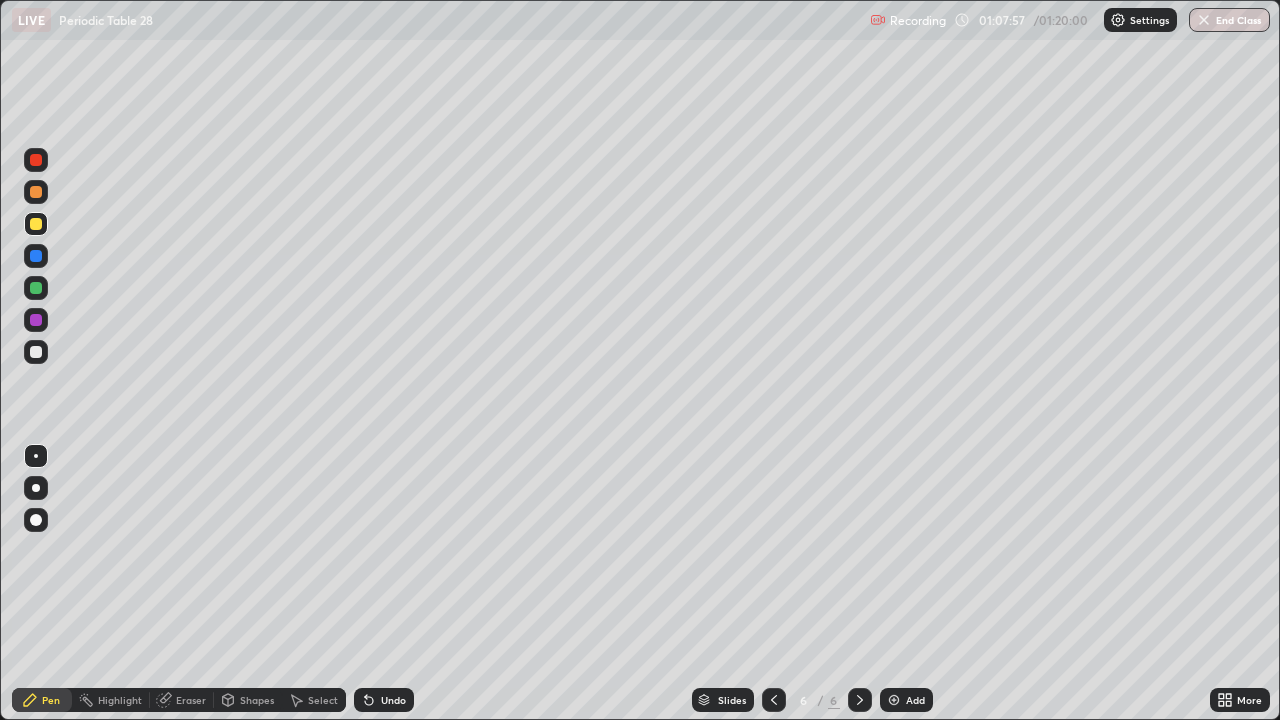 click at bounding box center (36, 192) 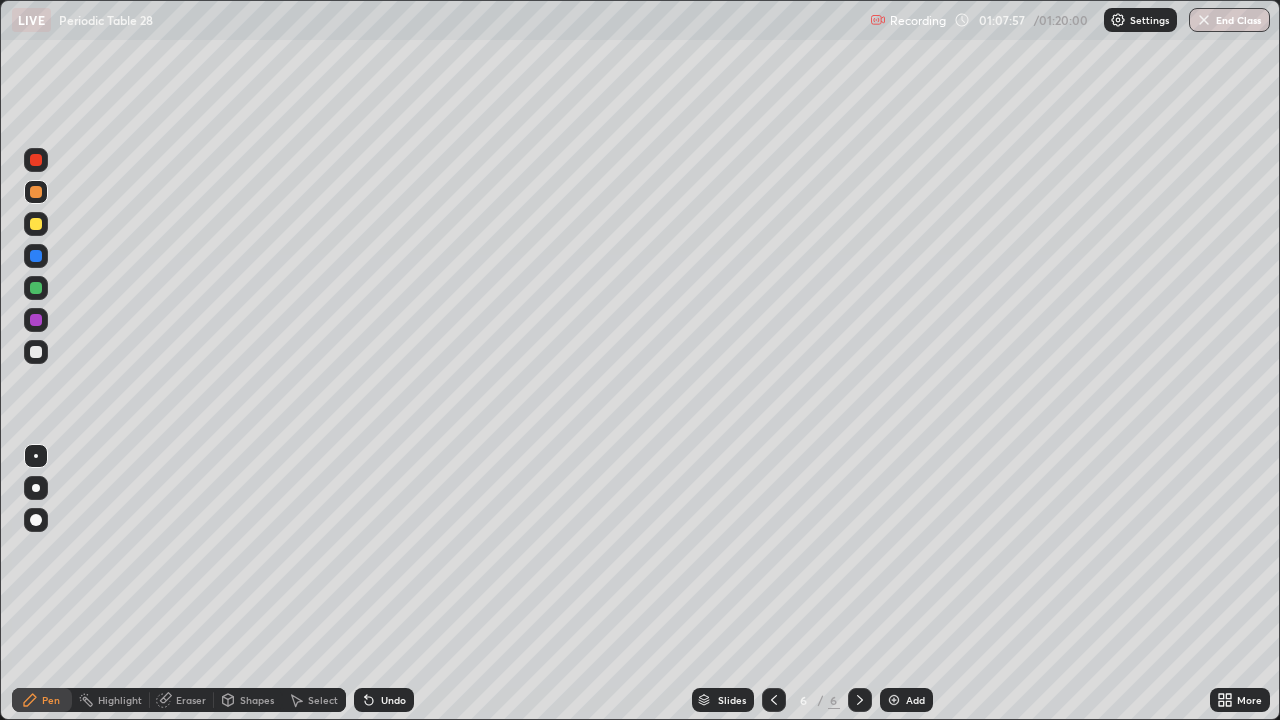 click at bounding box center [36, 192] 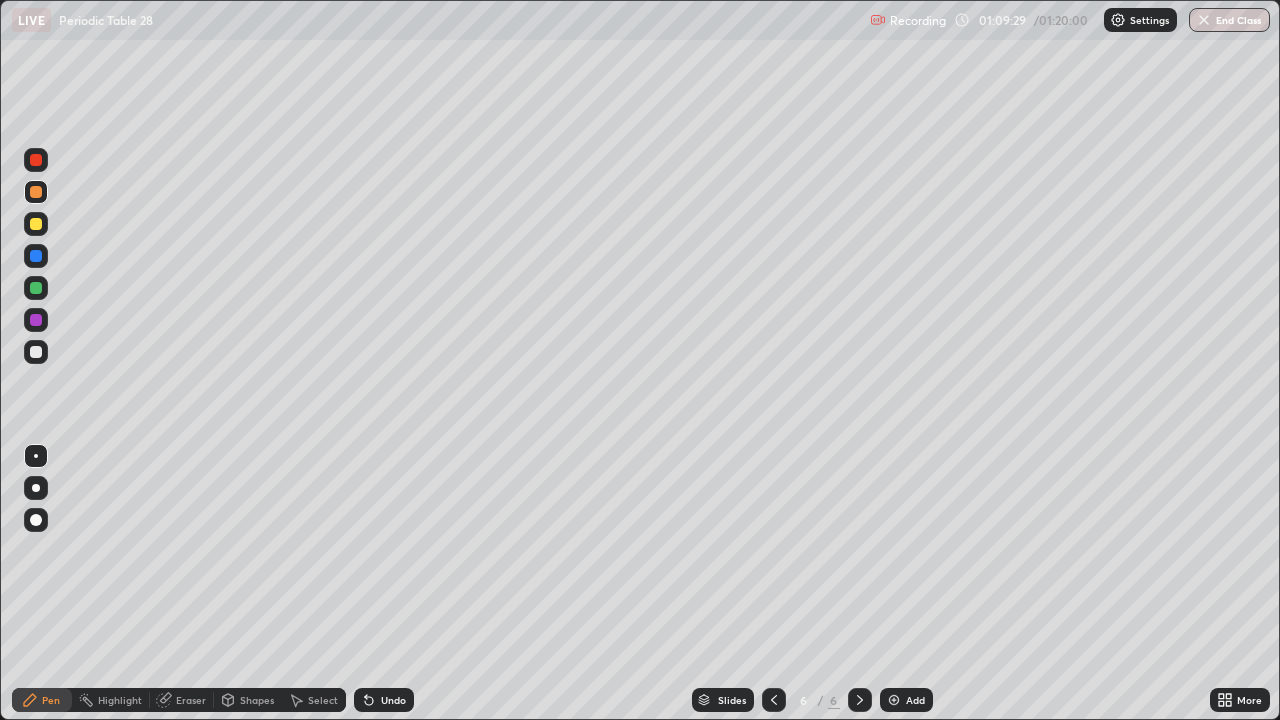 click on "Eraser" at bounding box center [191, 700] 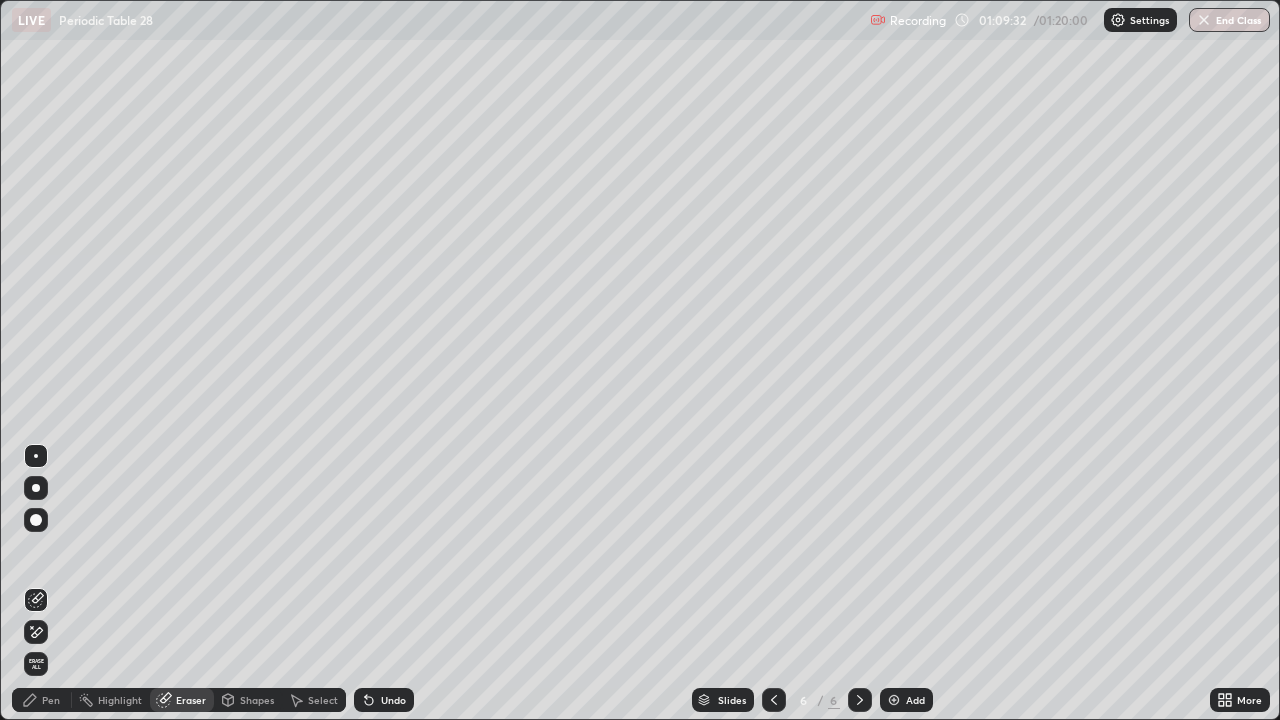 click on "Pen" at bounding box center [42, 700] 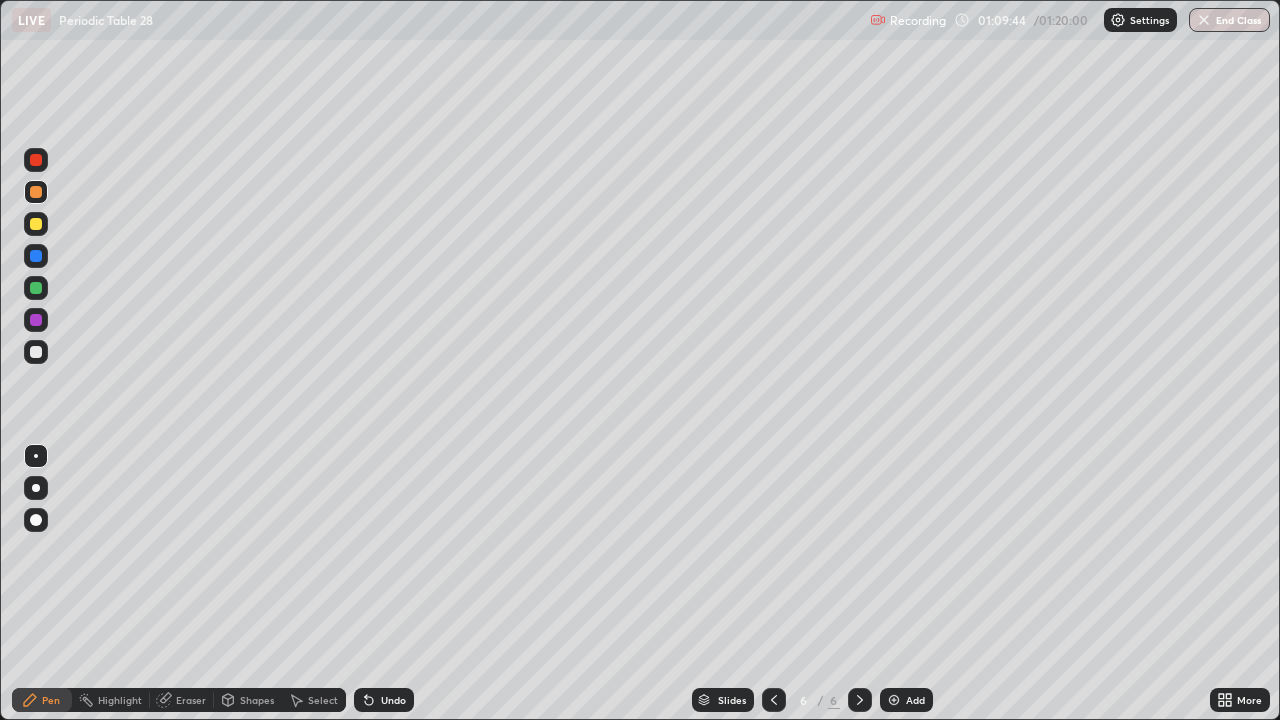 click 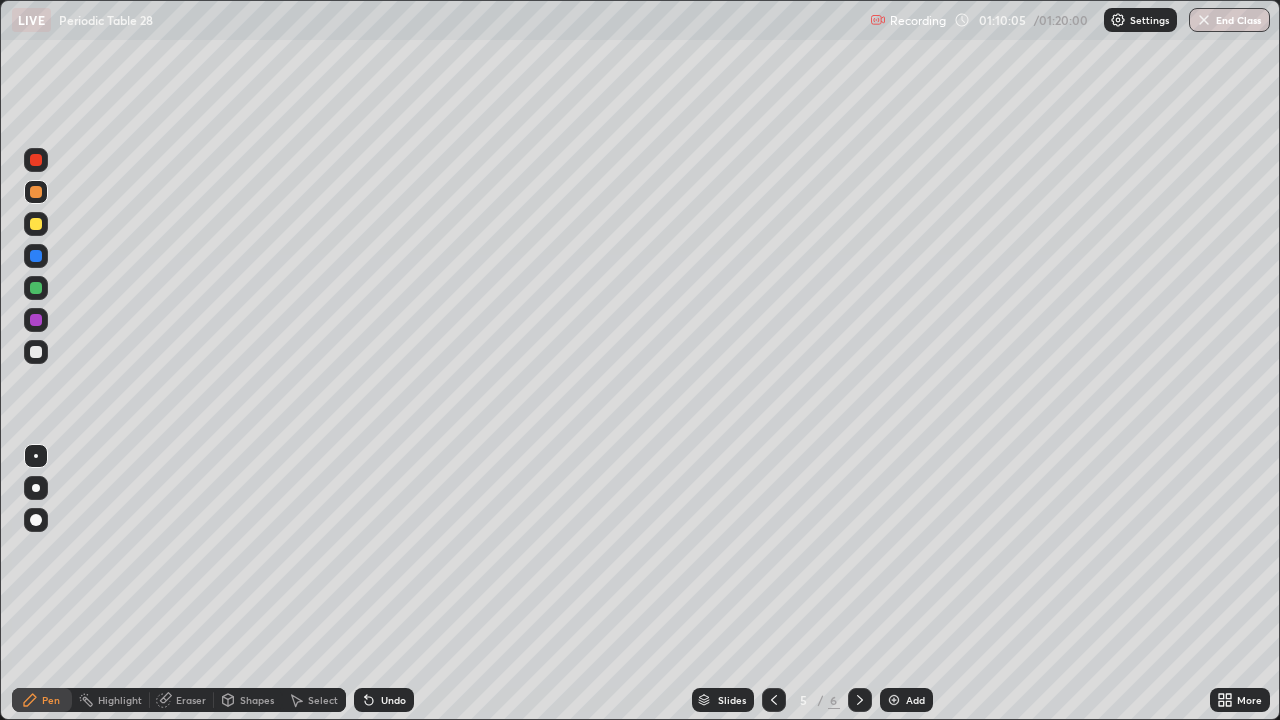 click 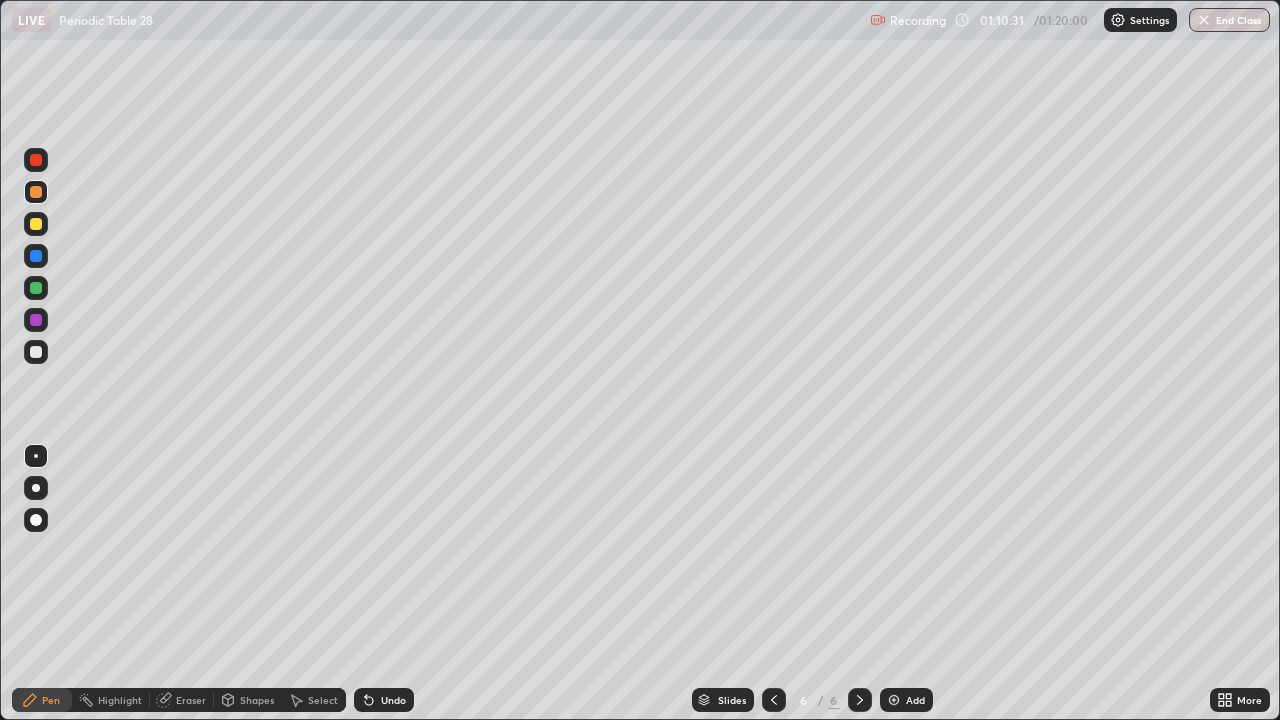 click on "Eraser" at bounding box center [191, 700] 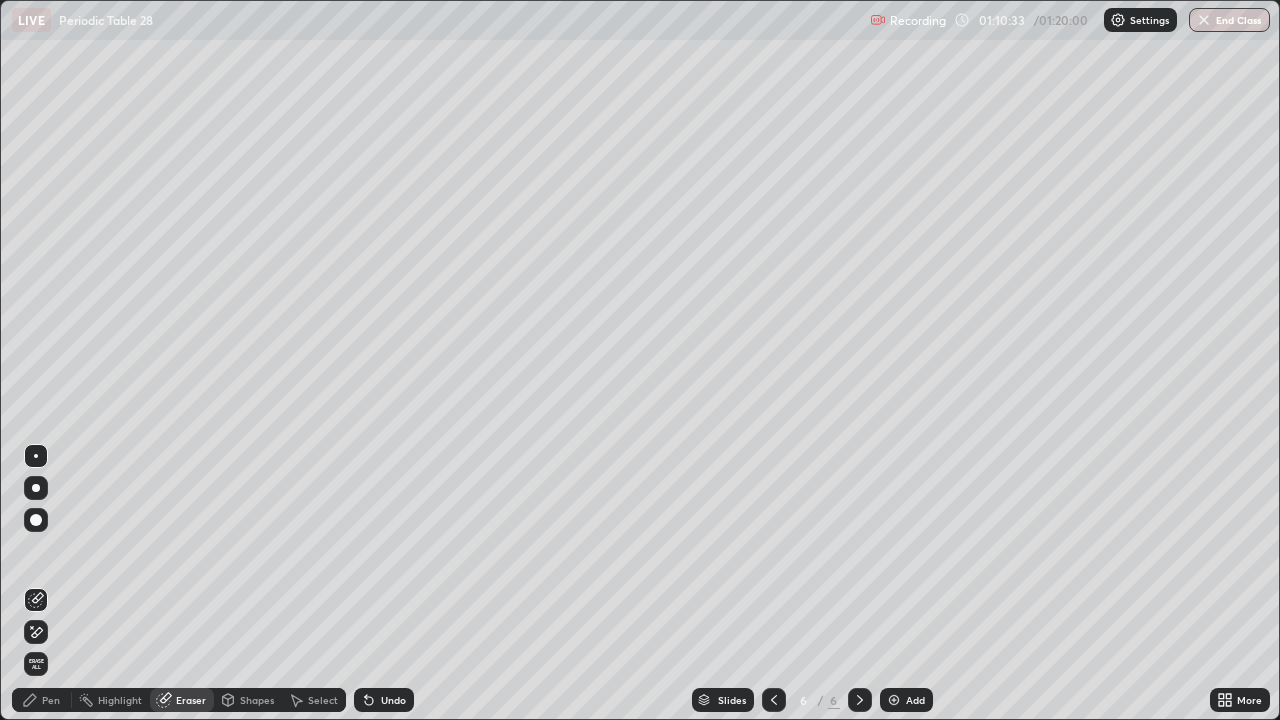 click on "Pen" at bounding box center (51, 700) 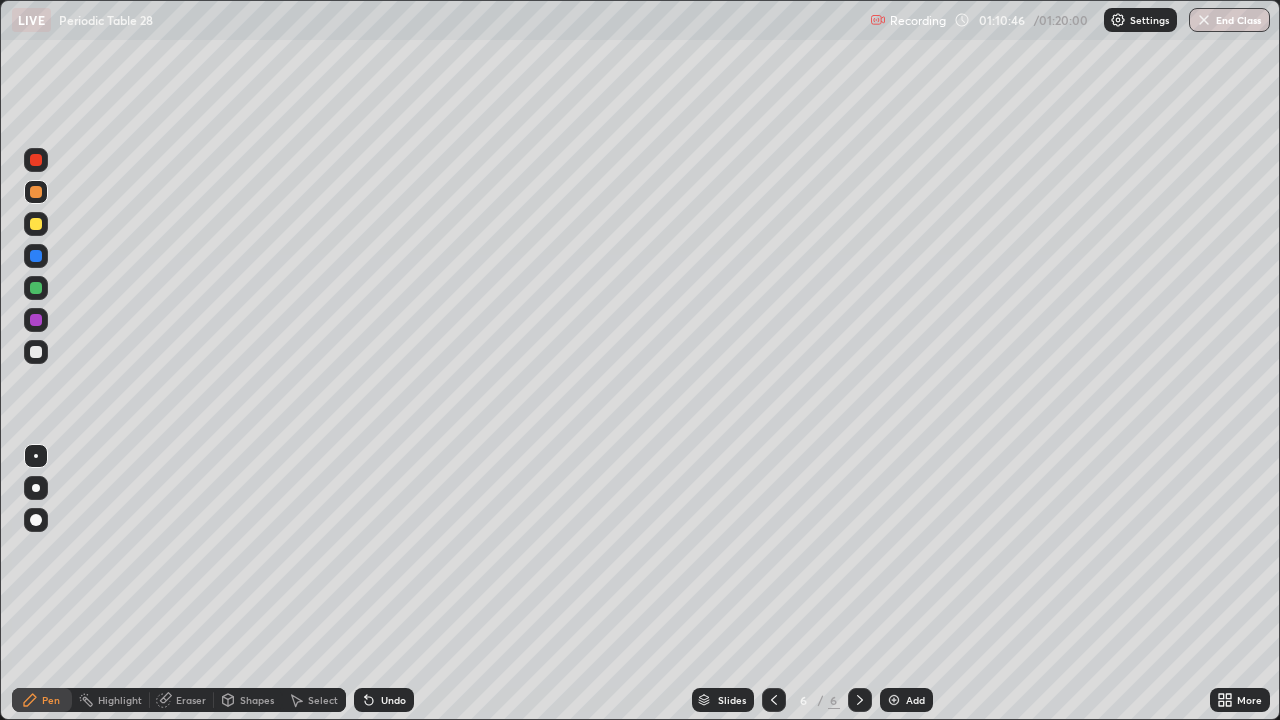 click on "Eraser" at bounding box center [191, 700] 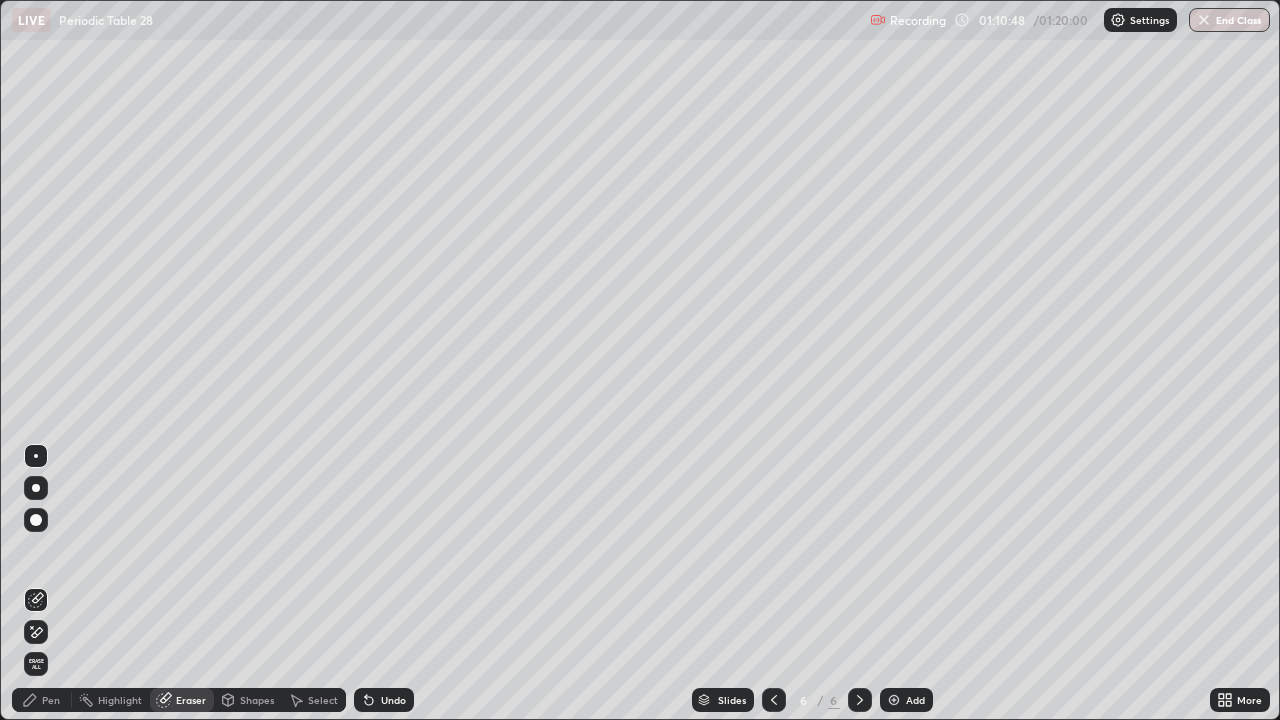 click on "Pen" at bounding box center [51, 700] 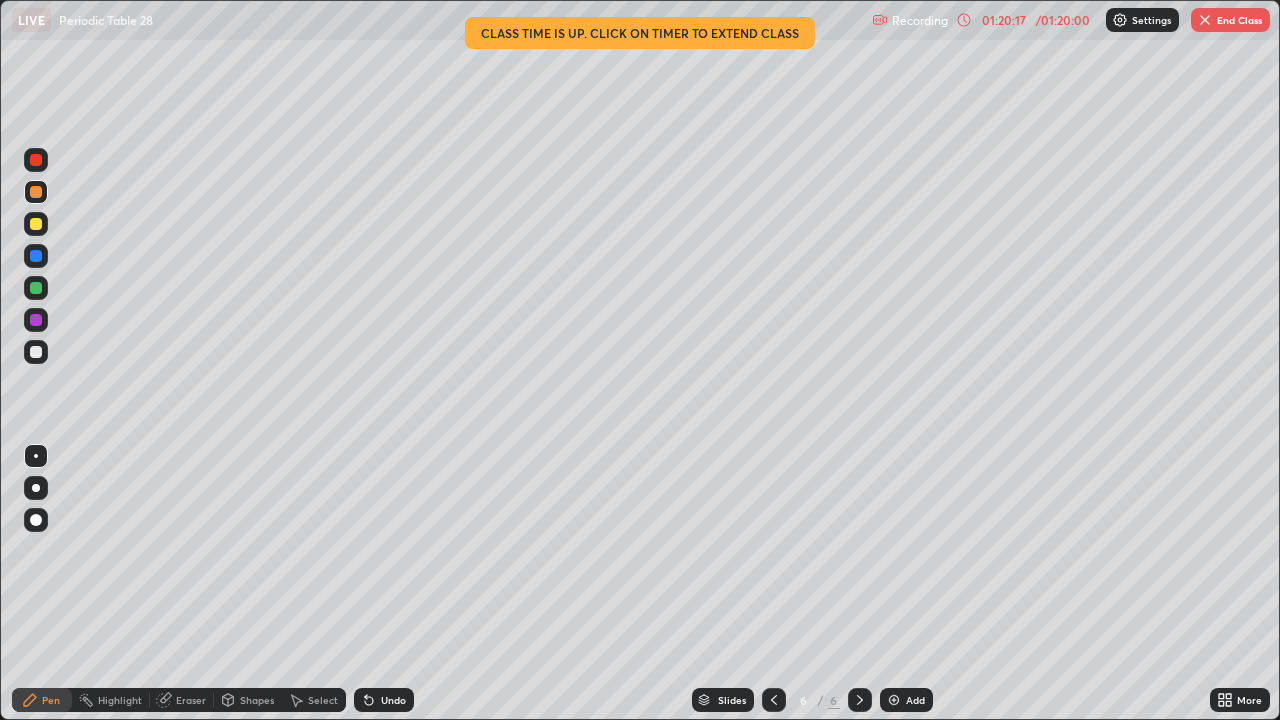 click on "End Class" at bounding box center (1230, 20) 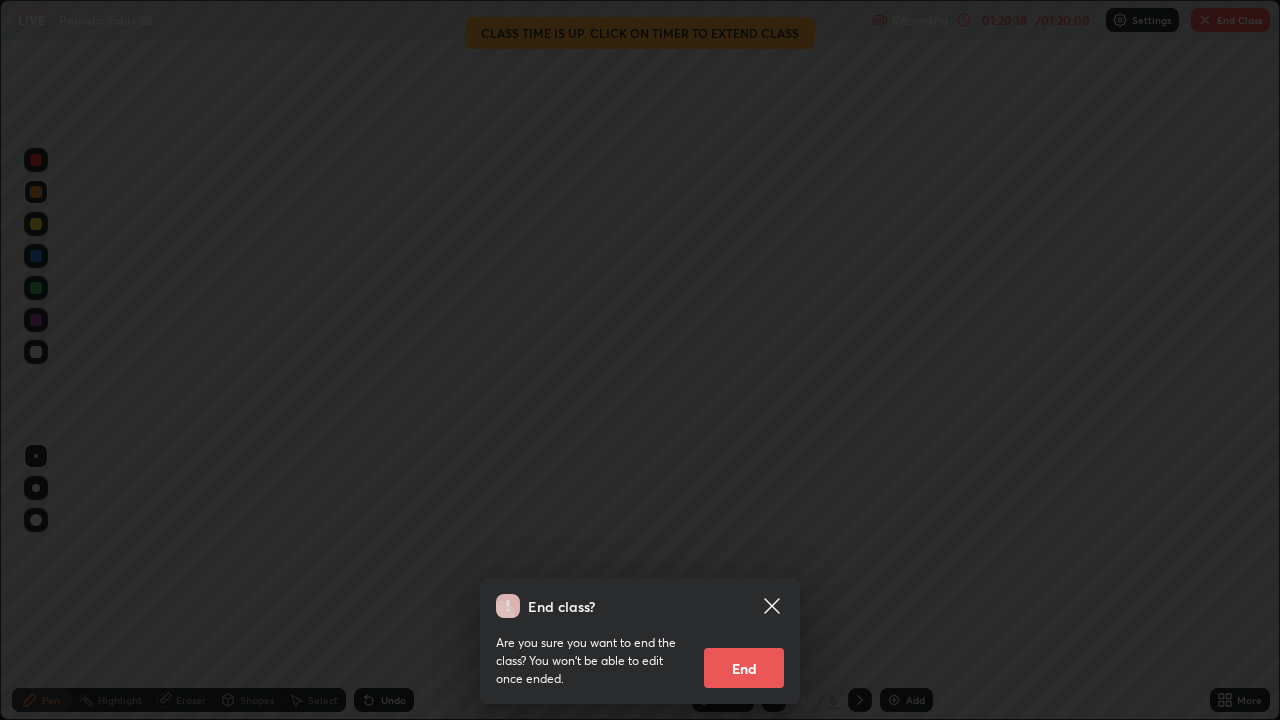 click on "End" at bounding box center (744, 668) 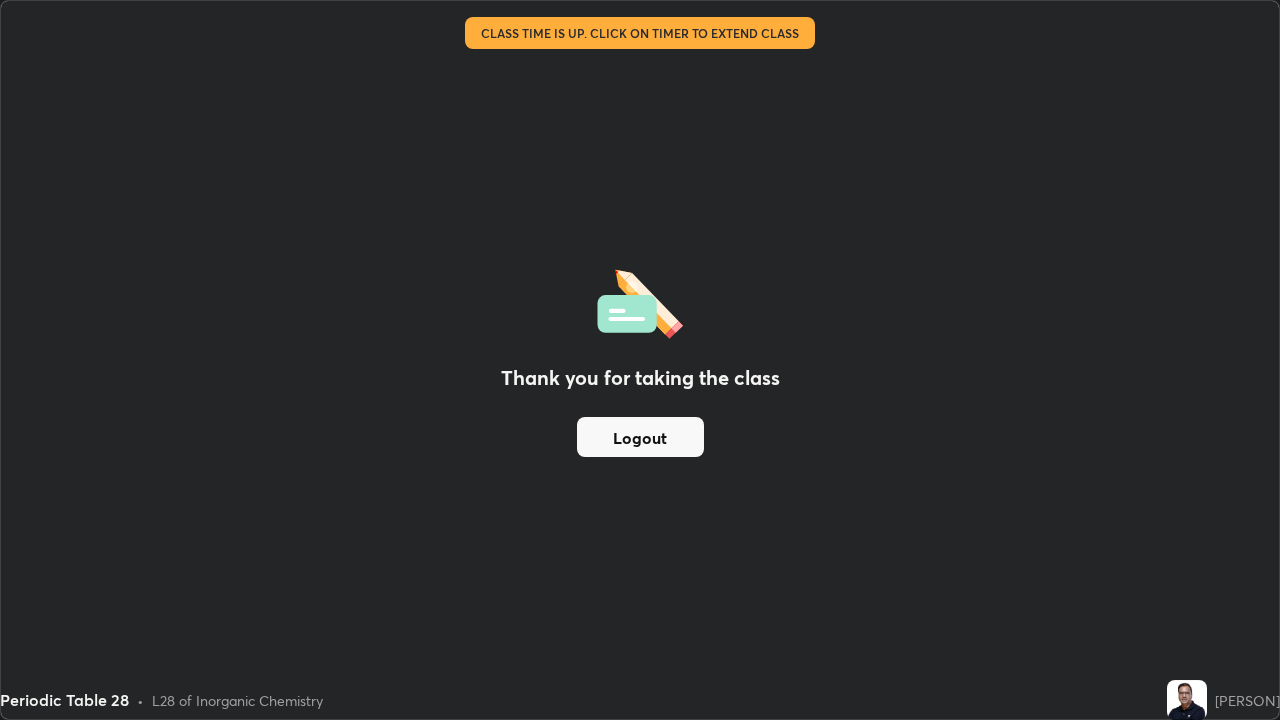 click on "Logout" at bounding box center [640, 437] 